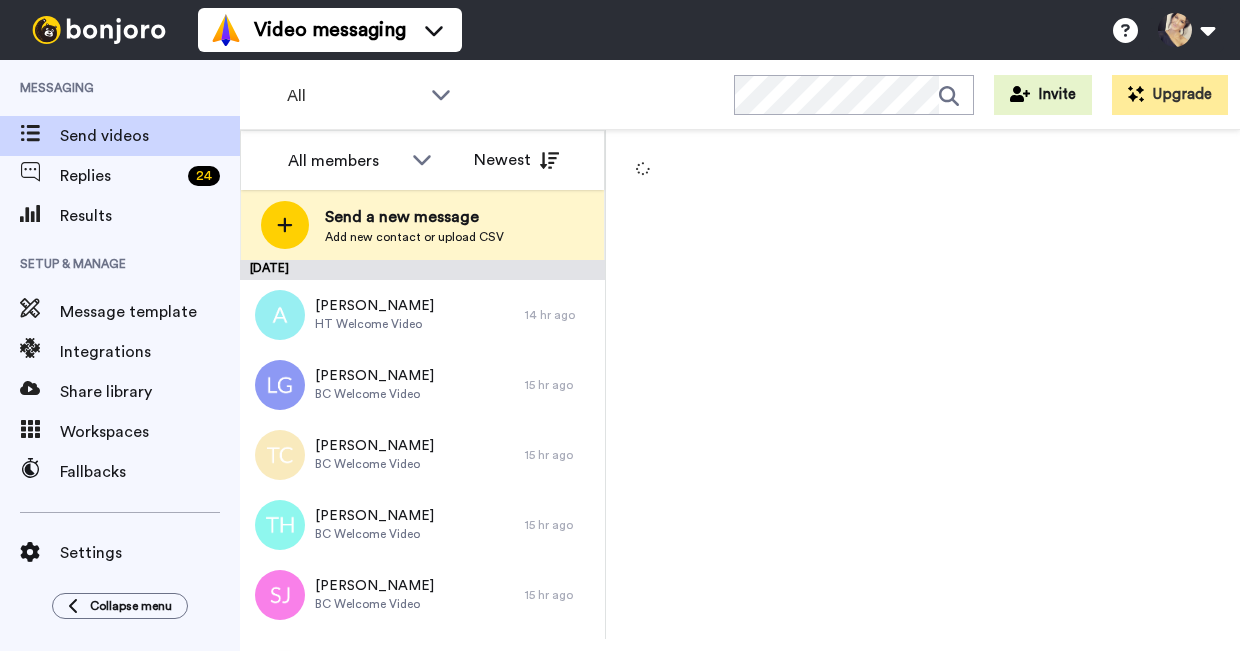 scroll, scrollTop: 0, scrollLeft: 0, axis: both 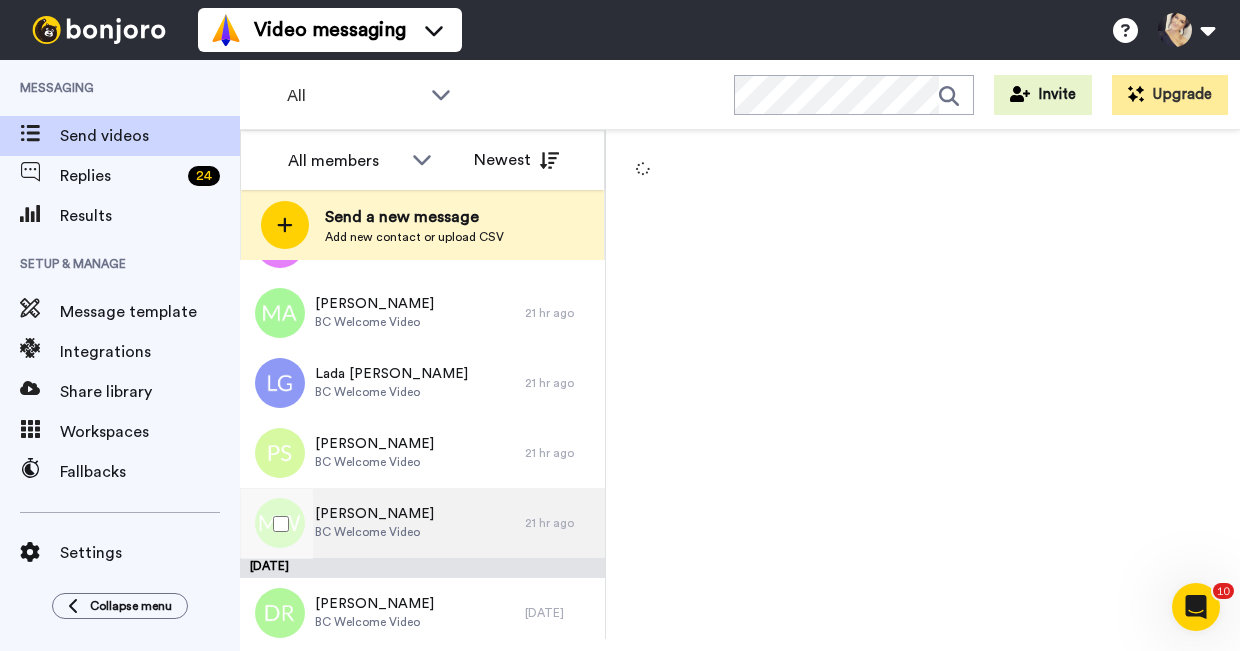 click on "BC Welcome Video" at bounding box center (374, 532) 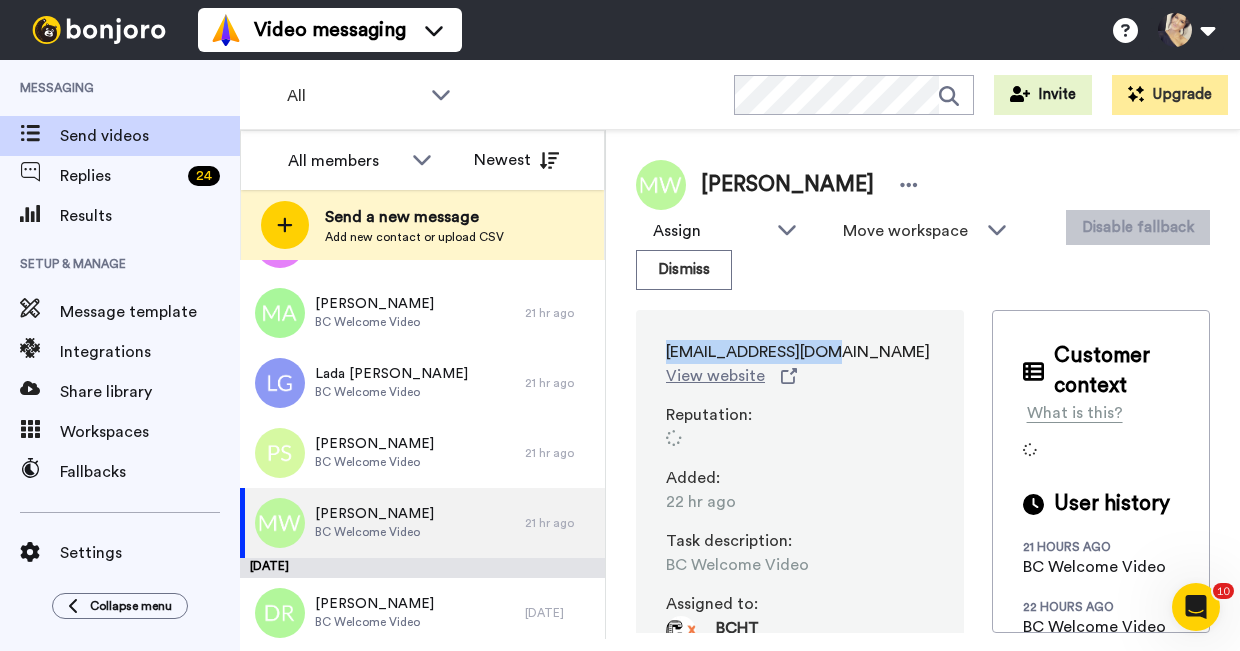 drag, startPoint x: 657, startPoint y: 359, endPoint x: 878, endPoint y: 347, distance: 221.32555 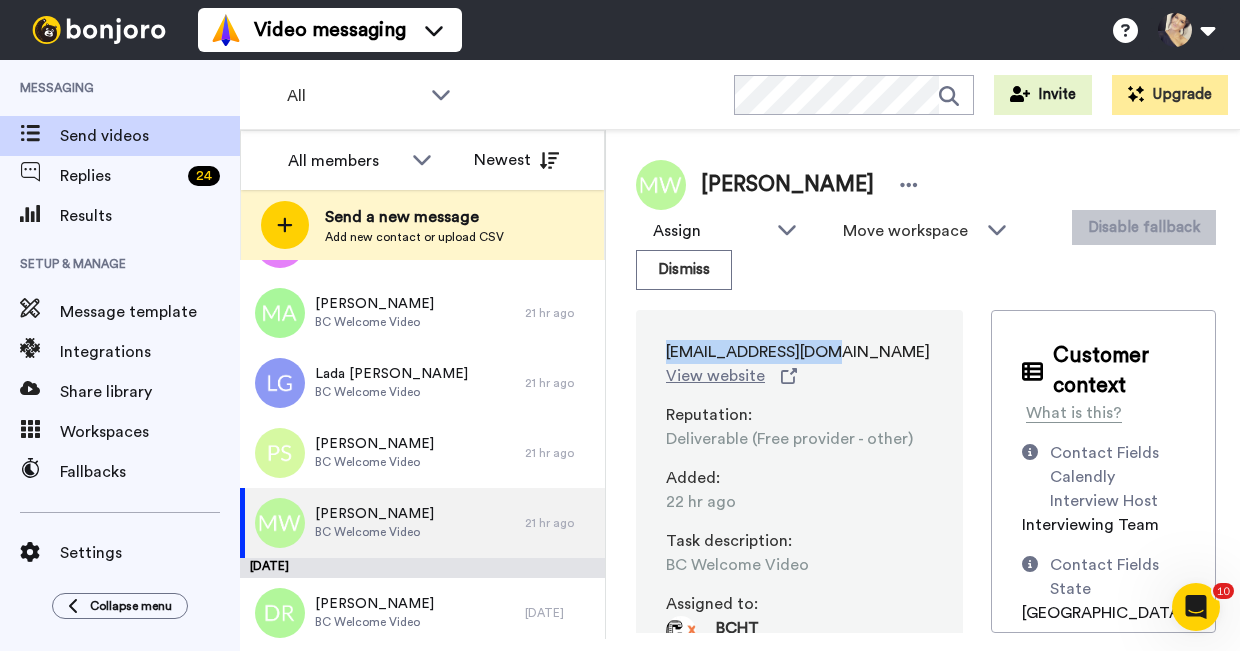 scroll, scrollTop: 337, scrollLeft: 0, axis: vertical 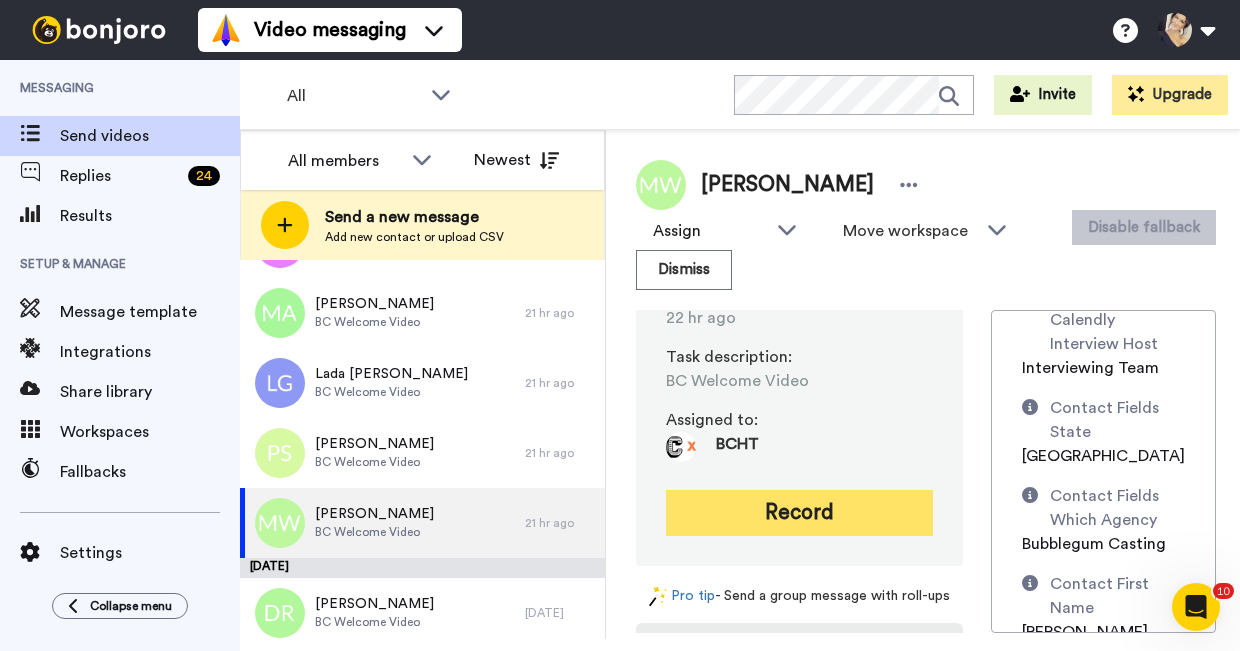 click on "Record" at bounding box center (799, 513) 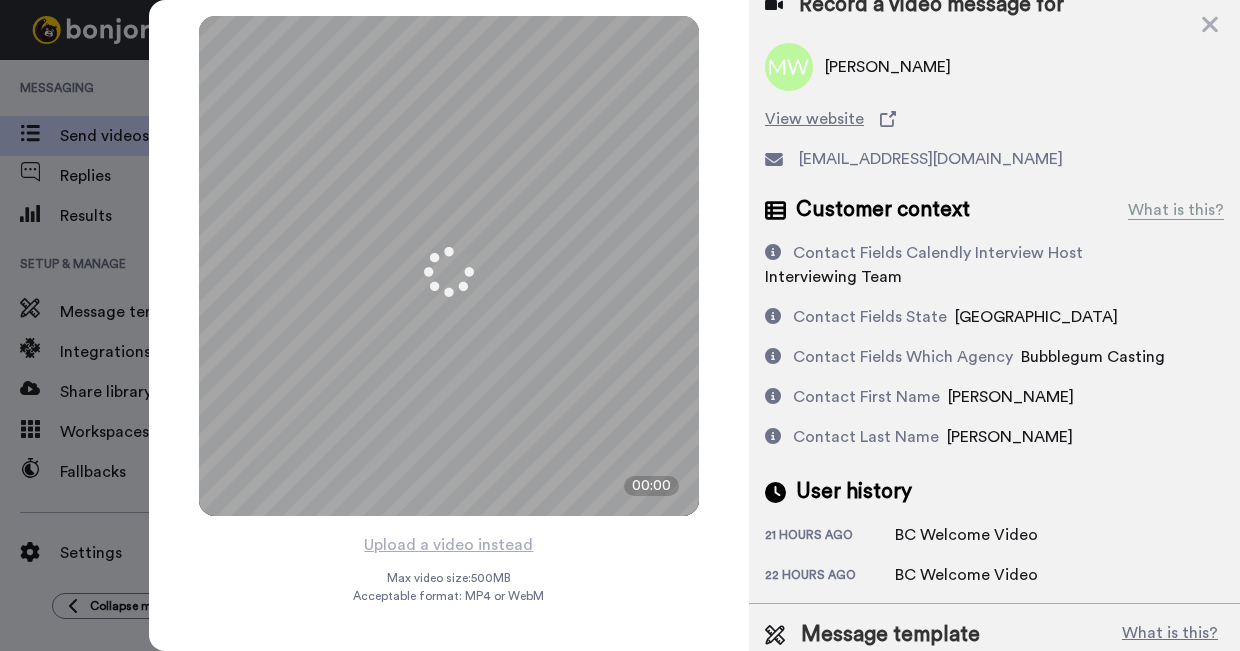scroll, scrollTop: 106, scrollLeft: 0, axis: vertical 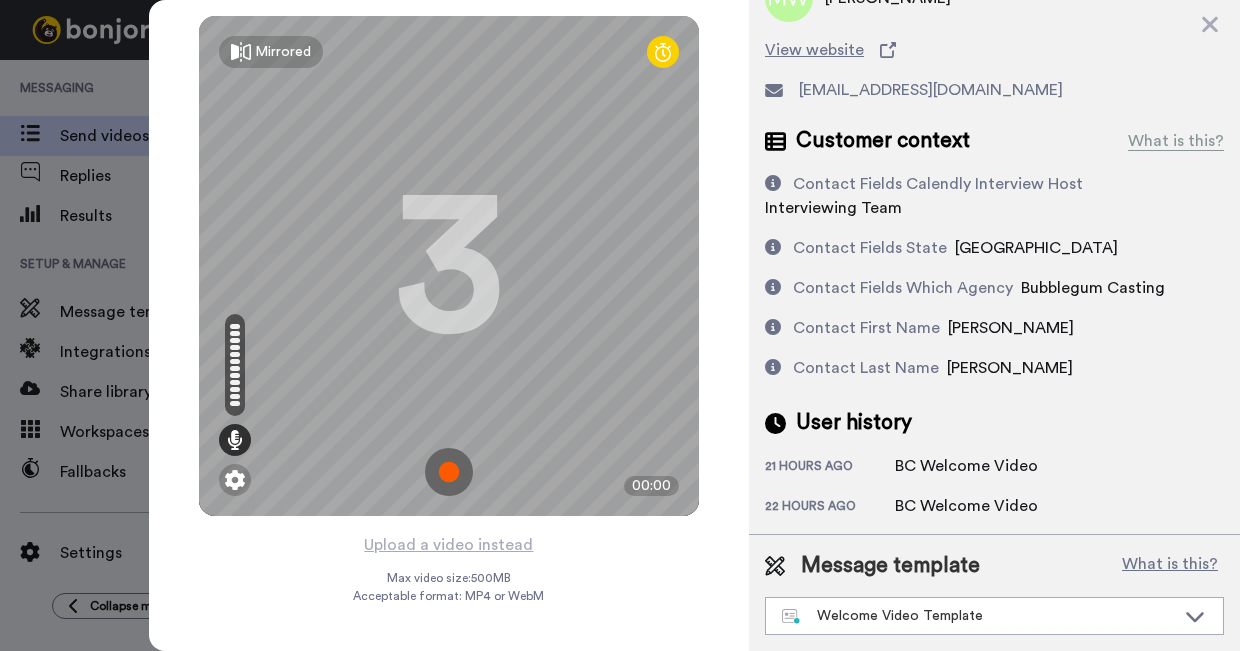 click at bounding box center (449, 472) 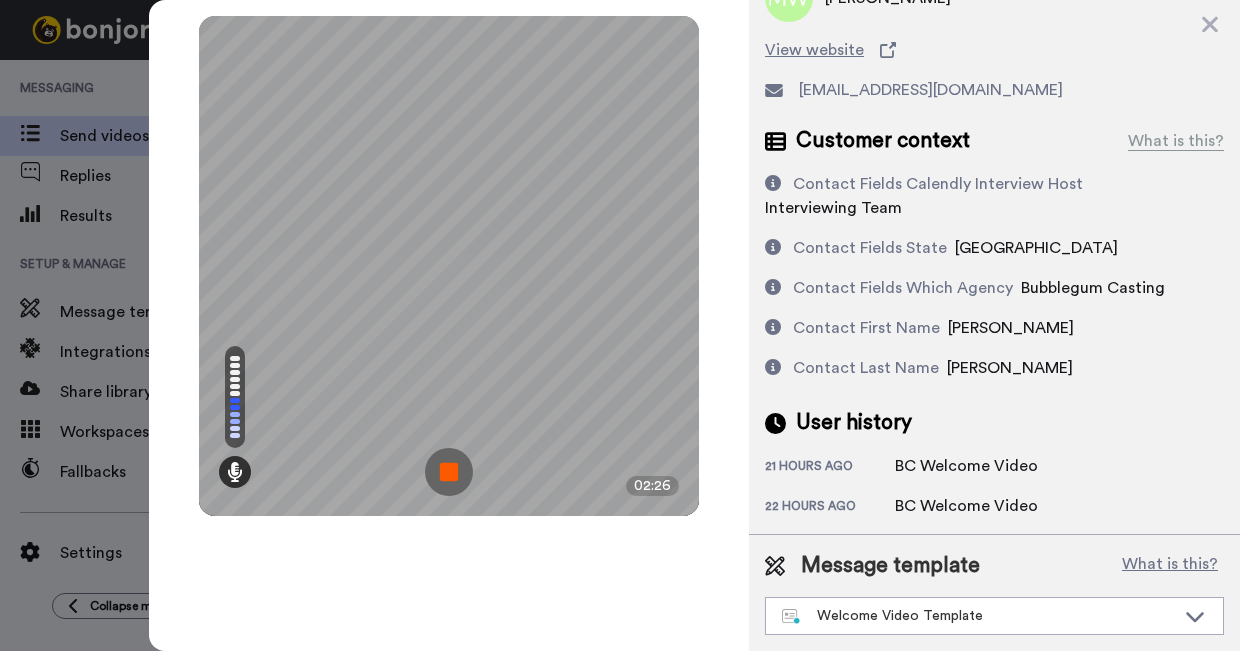click at bounding box center (449, 472) 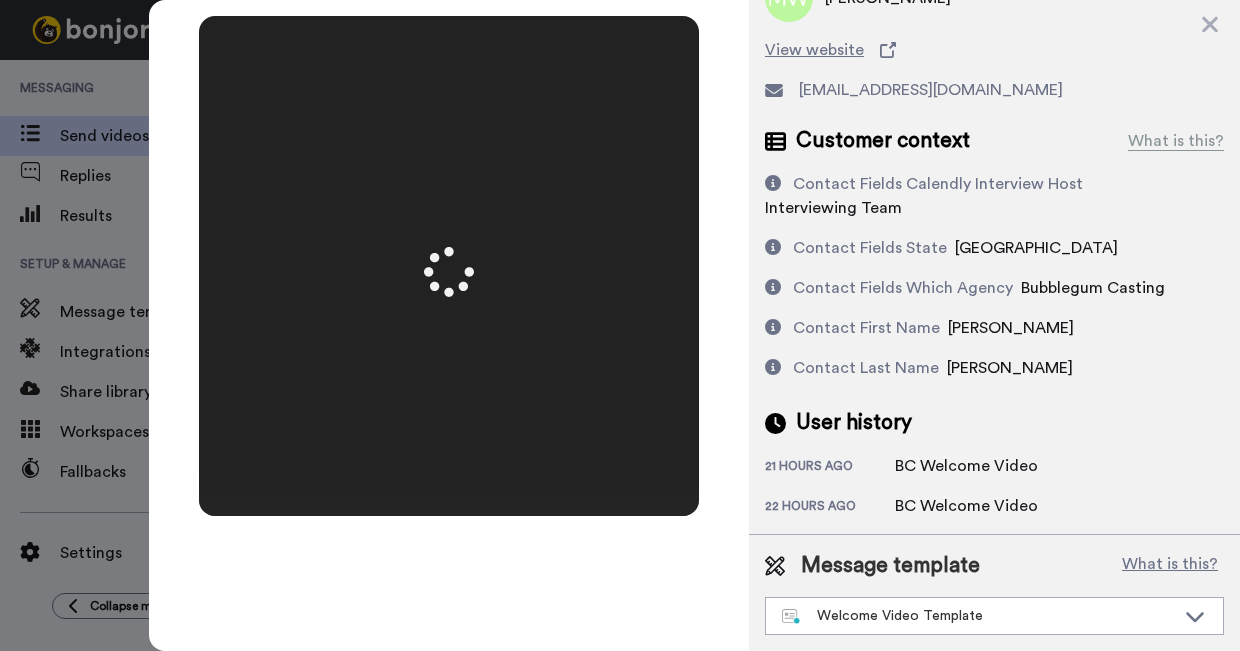 scroll, scrollTop: 0, scrollLeft: 0, axis: both 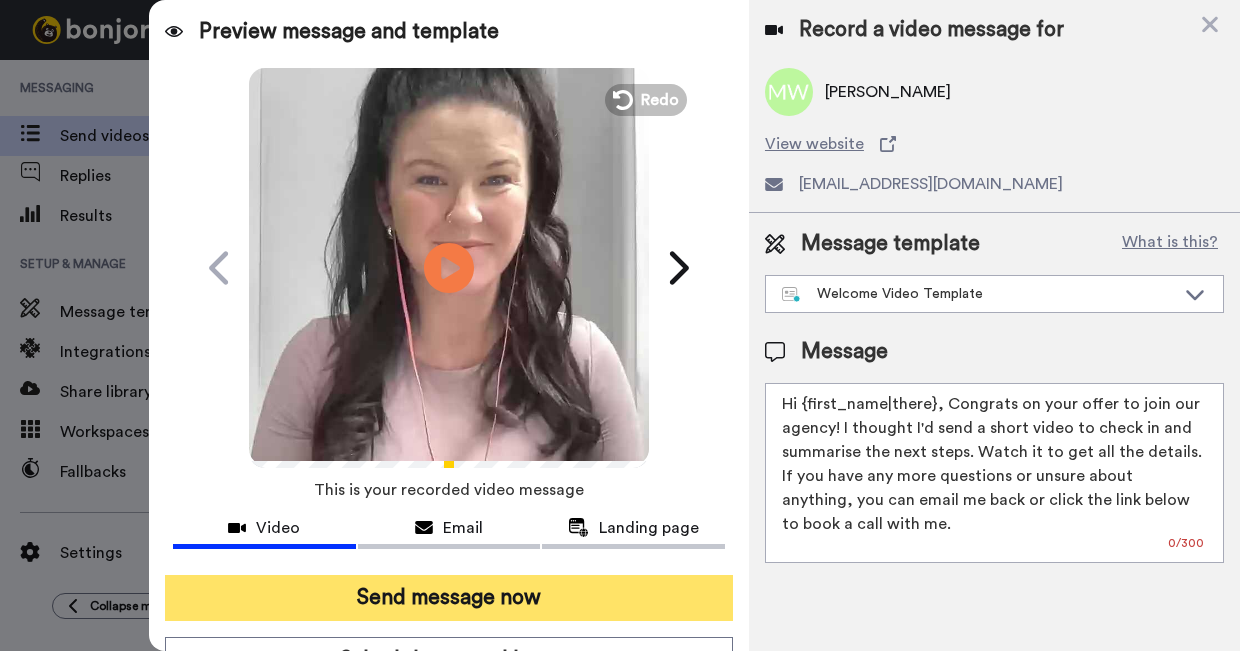 click on "Send message now" at bounding box center (449, 598) 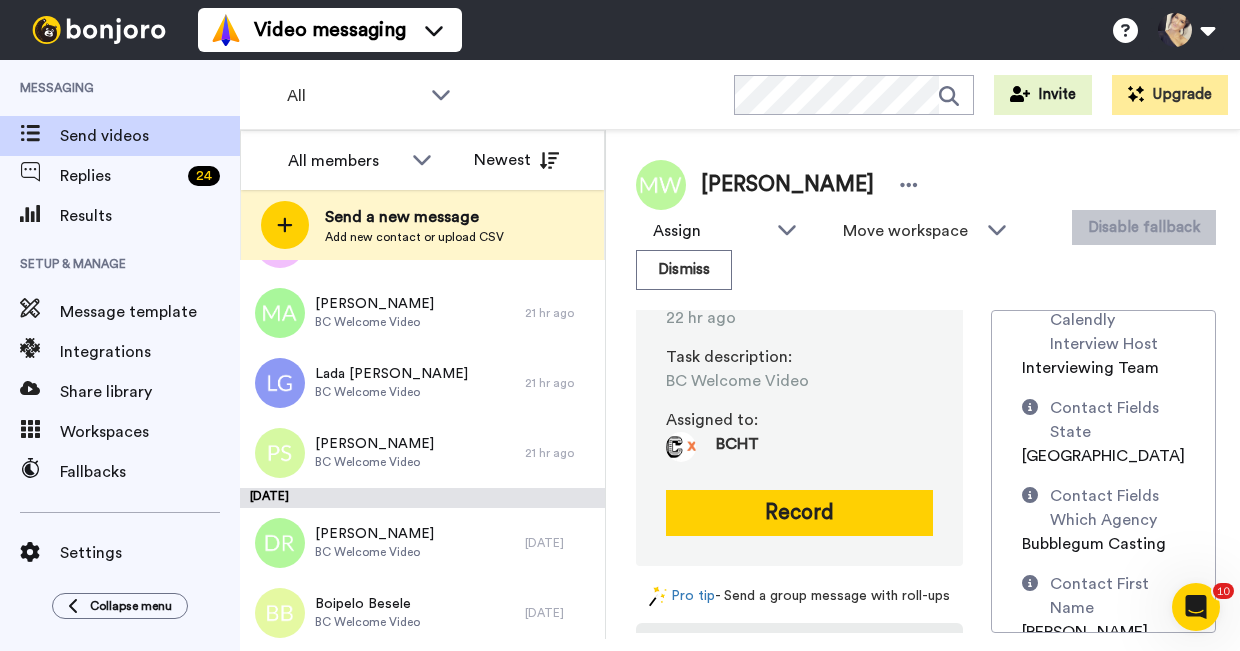 scroll, scrollTop: 0, scrollLeft: 0, axis: both 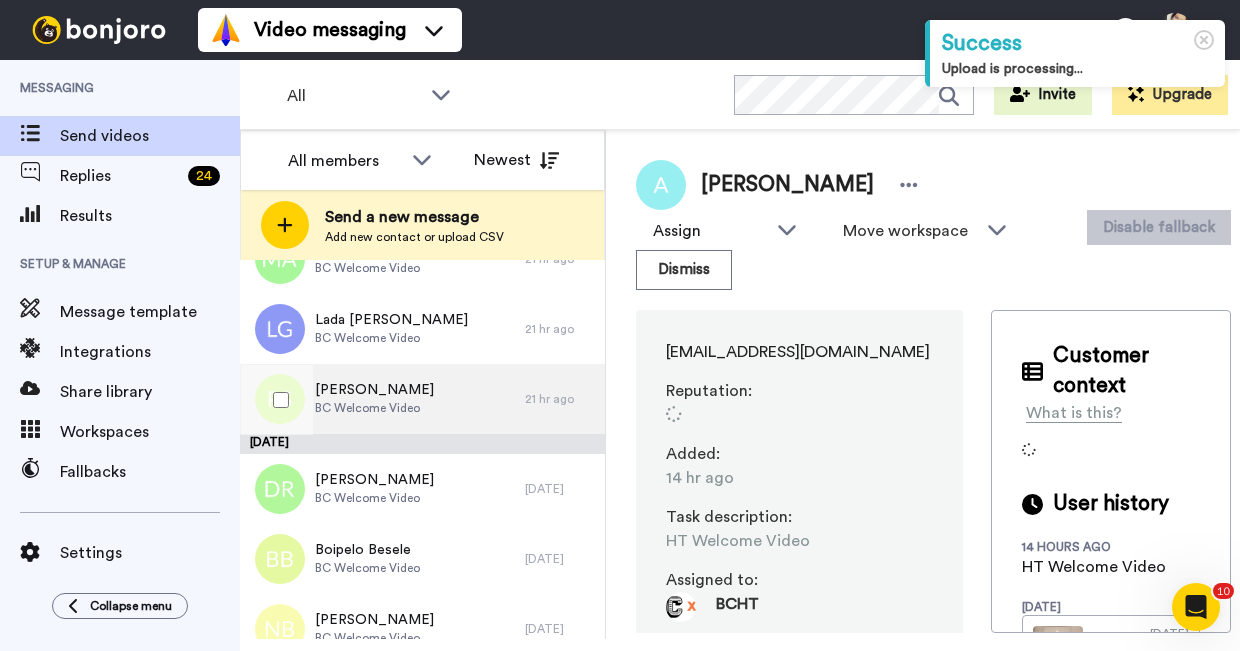 click on "BC Welcome Video" at bounding box center (374, 408) 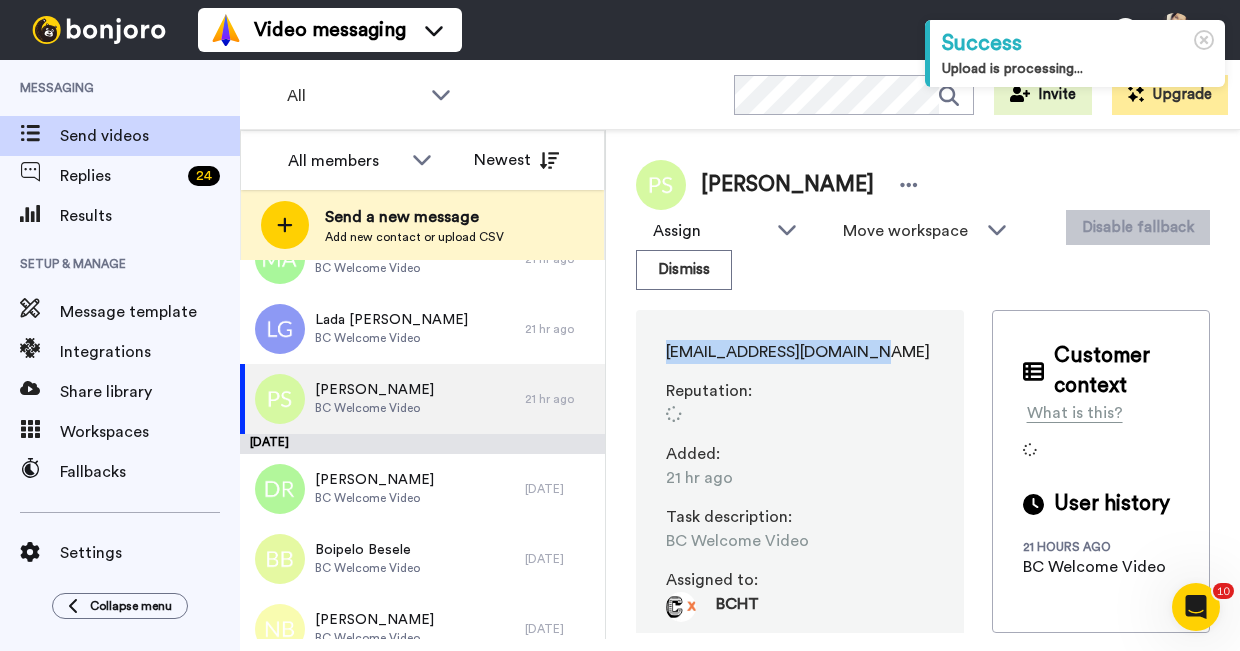 drag, startPoint x: 668, startPoint y: 352, endPoint x: 875, endPoint y: 353, distance: 207.00241 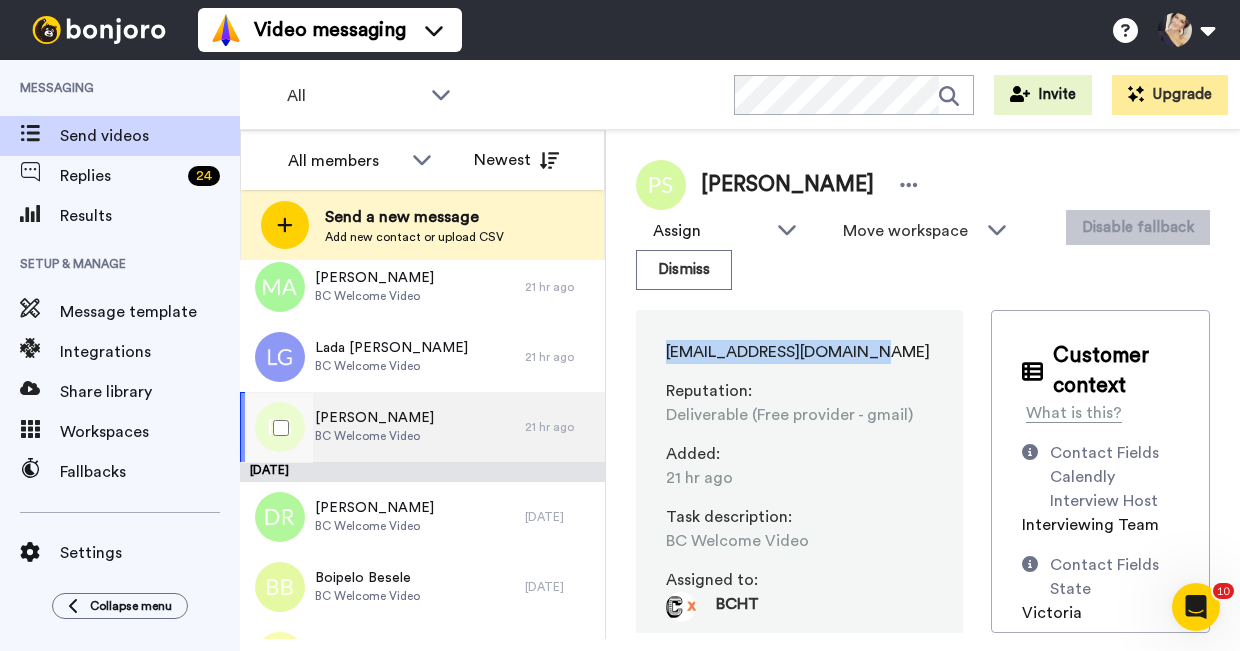 scroll, scrollTop: 1077, scrollLeft: 0, axis: vertical 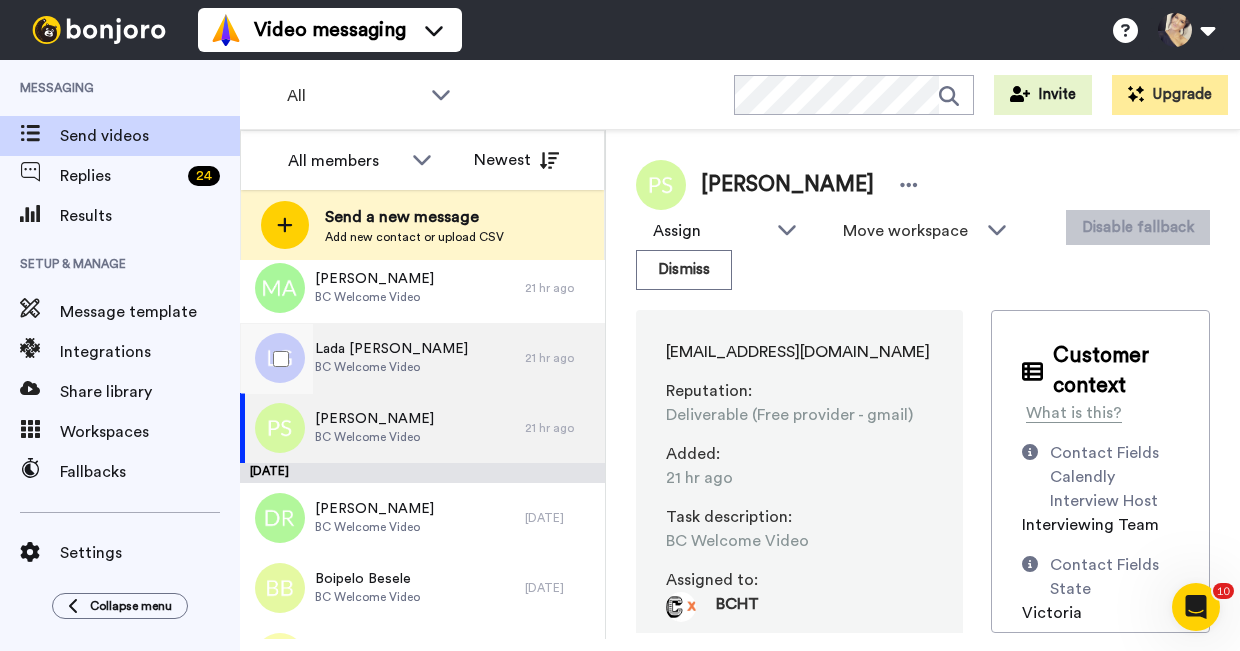 click on "Lada [PERSON_NAME]" at bounding box center (391, 349) 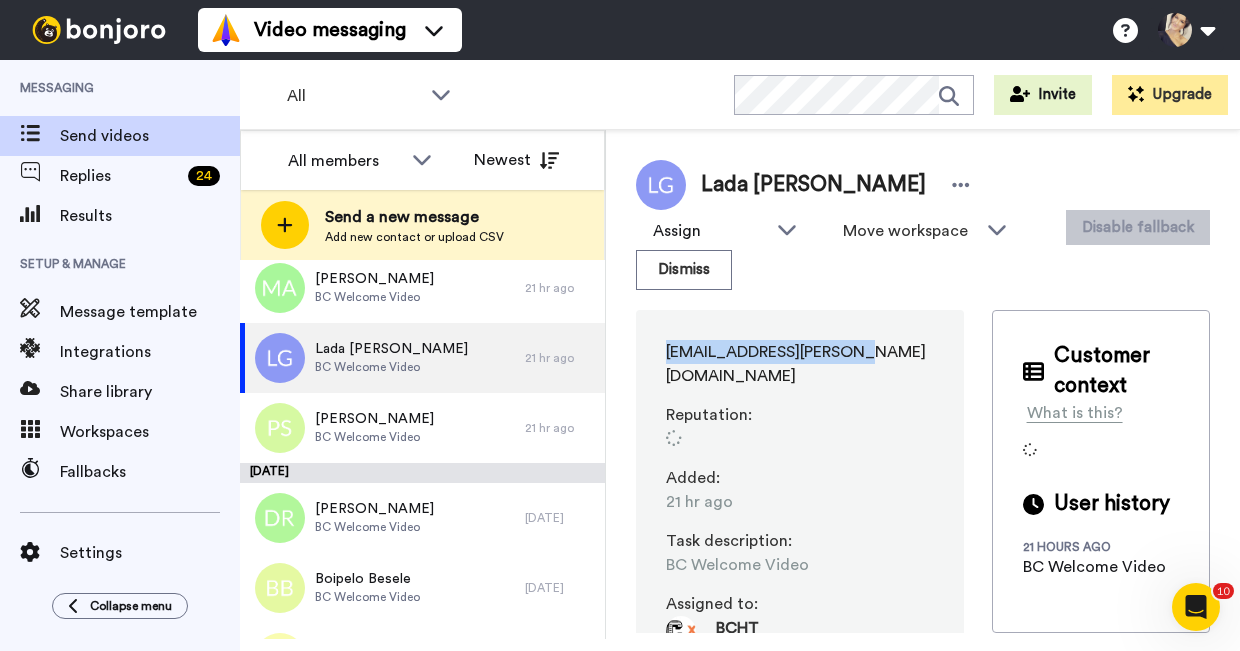drag, startPoint x: 649, startPoint y: 352, endPoint x: 885, endPoint y: 352, distance: 236 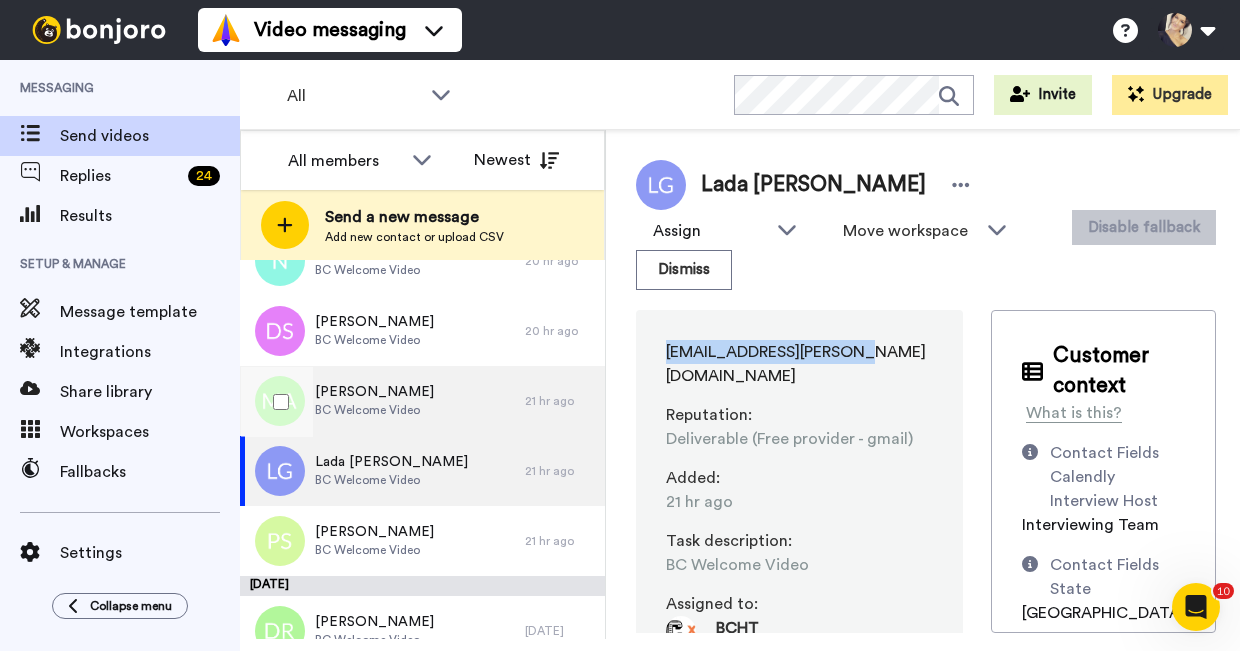 scroll, scrollTop: 963, scrollLeft: 0, axis: vertical 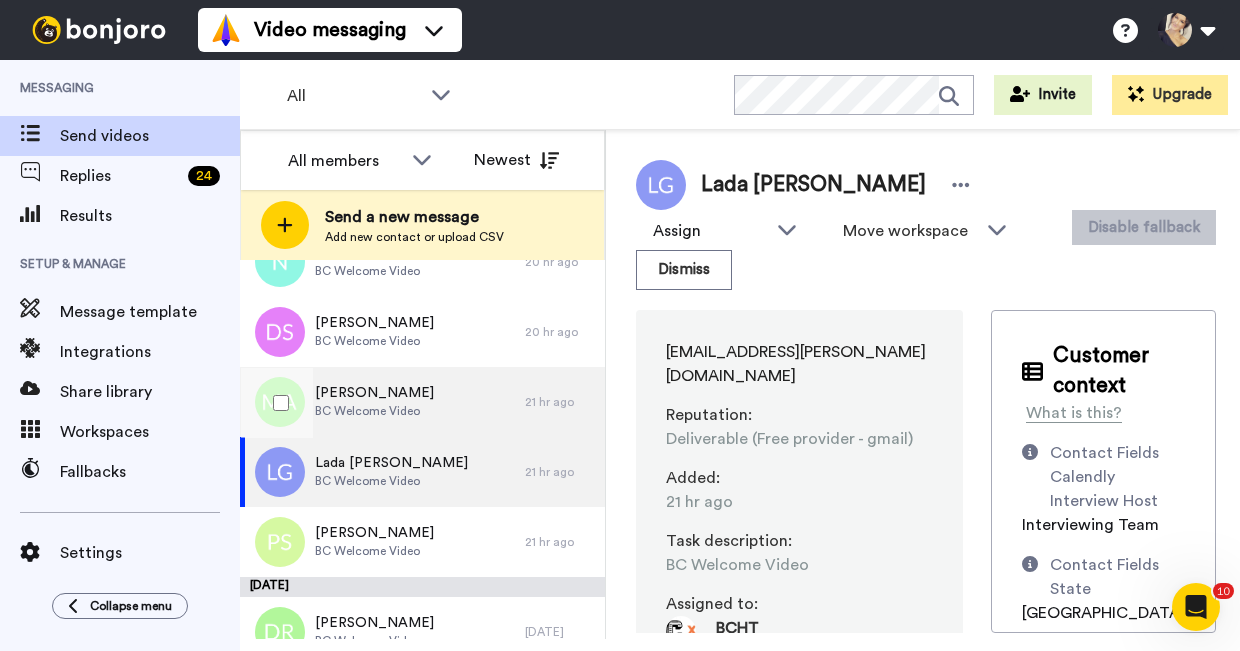 click on "[PERSON_NAME]" at bounding box center [374, 393] 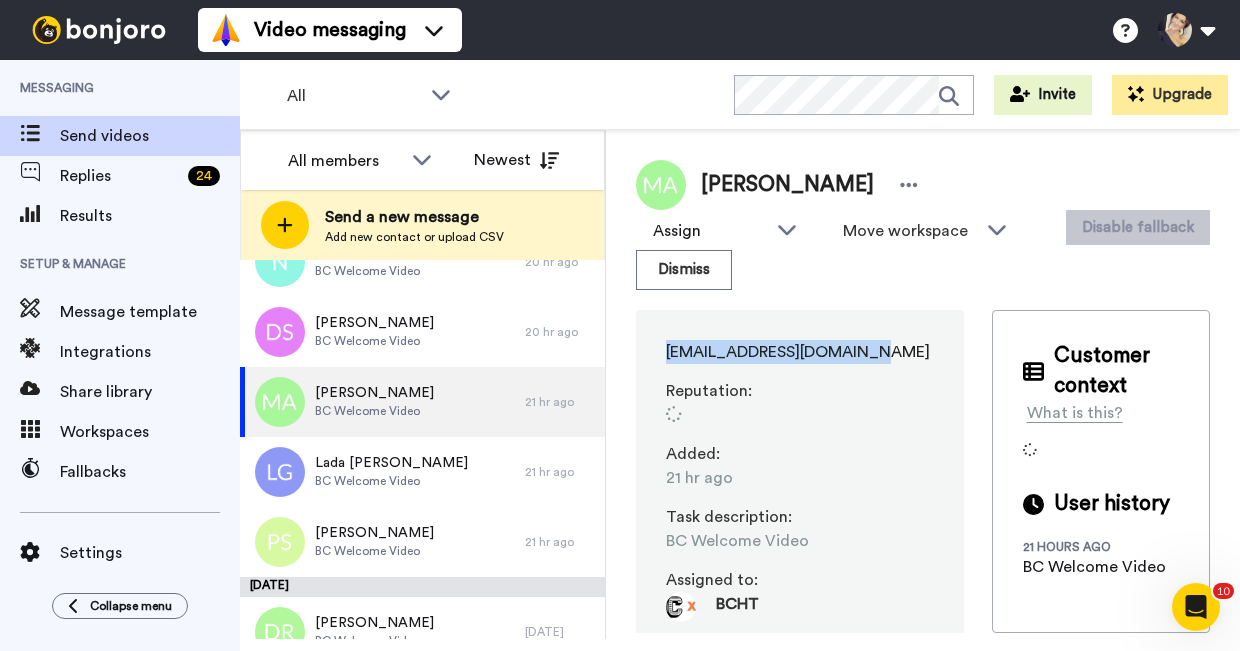 drag, startPoint x: 651, startPoint y: 349, endPoint x: 899, endPoint y: 349, distance: 248 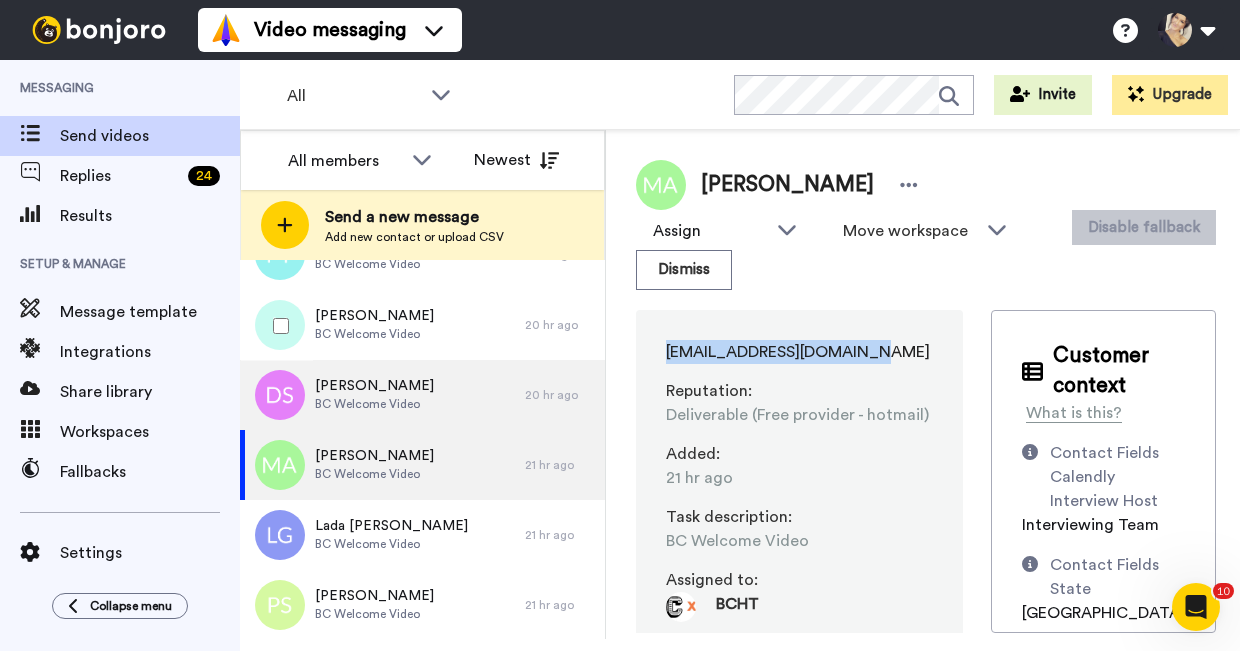 scroll, scrollTop: 899, scrollLeft: 0, axis: vertical 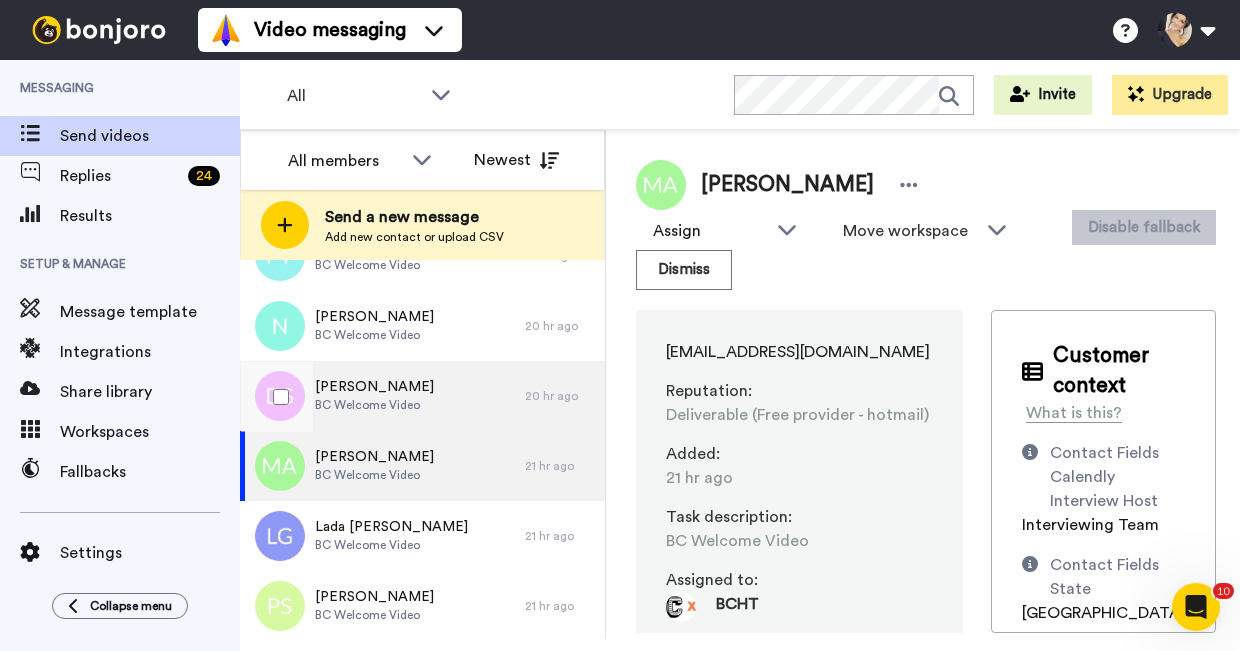 click on "Darshana Shah" at bounding box center (374, 387) 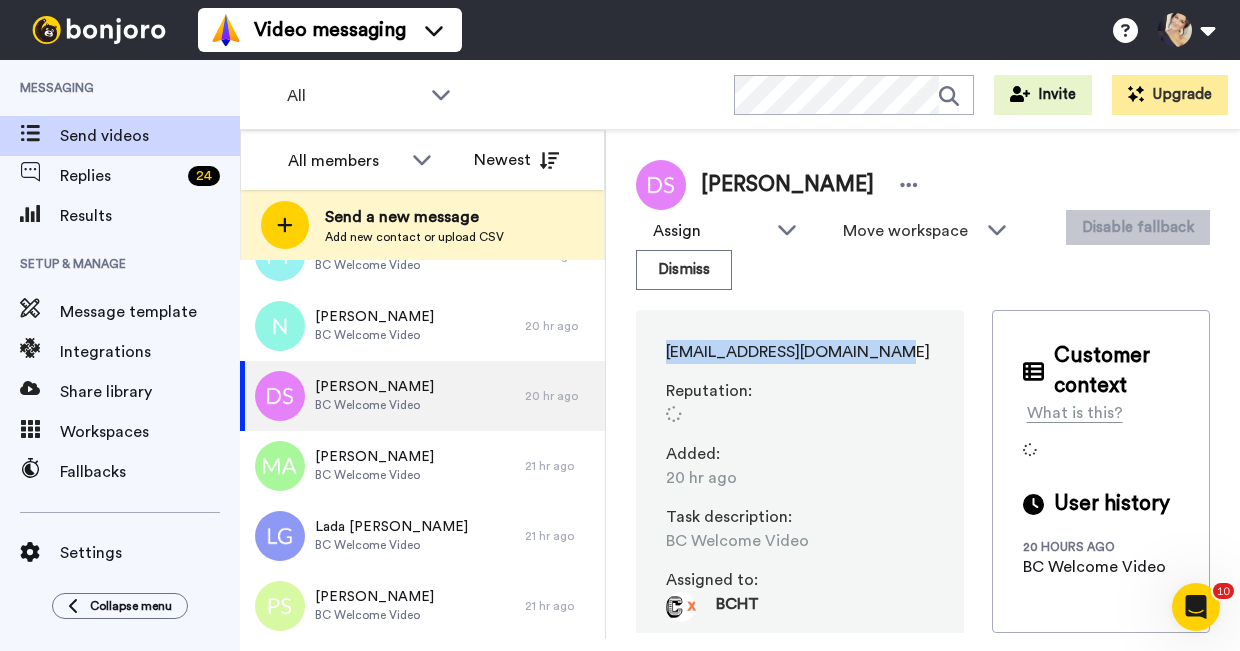 drag, startPoint x: 646, startPoint y: 350, endPoint x: 886, endPoint y: 348, distance: 240.00833 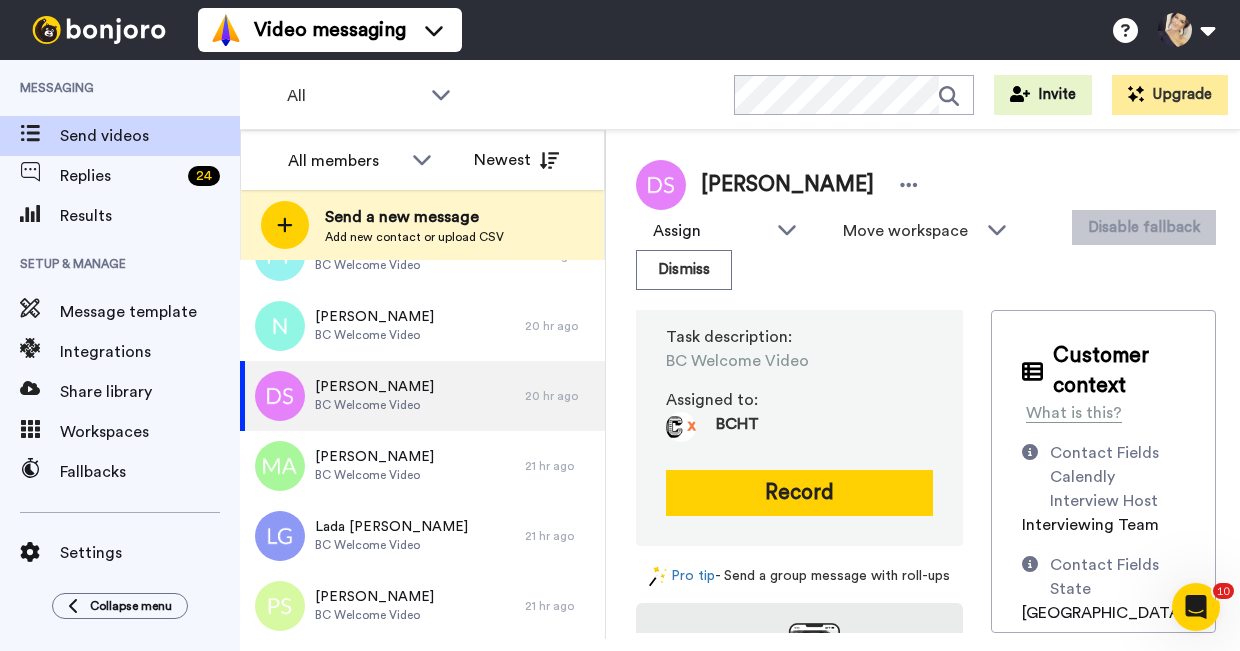 scroll, scrollTop: 180, scrollLeft: 0, axis: vertical 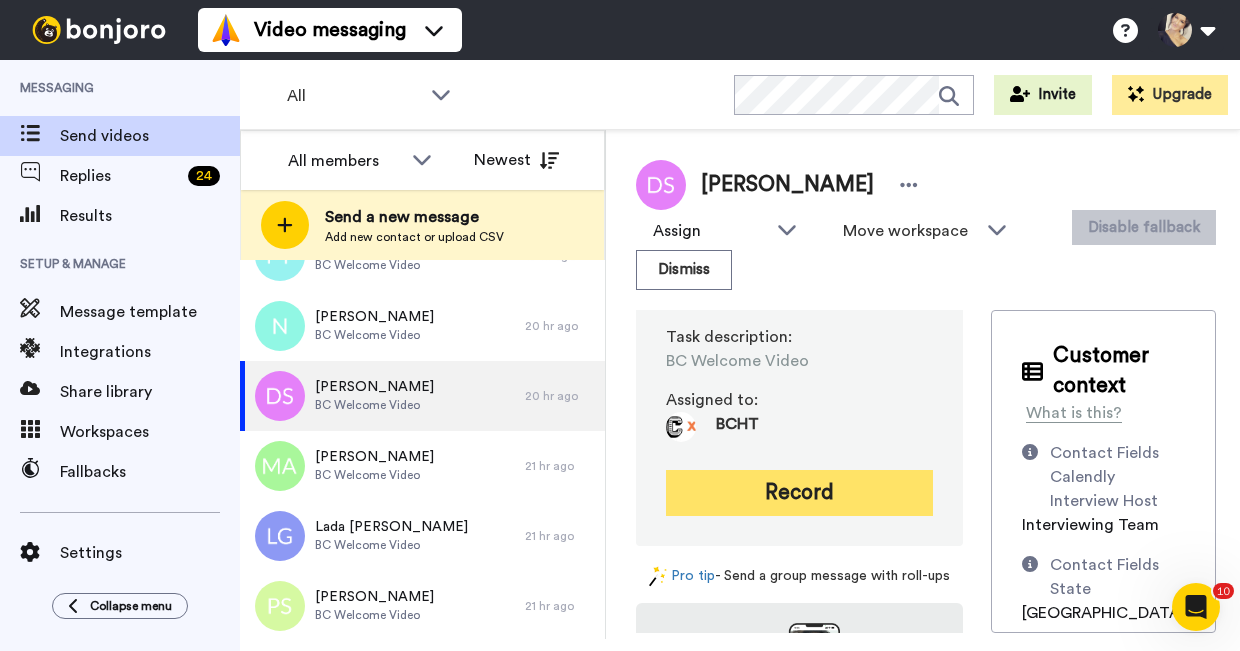 click on "Record" at bounding box center (799, 493) 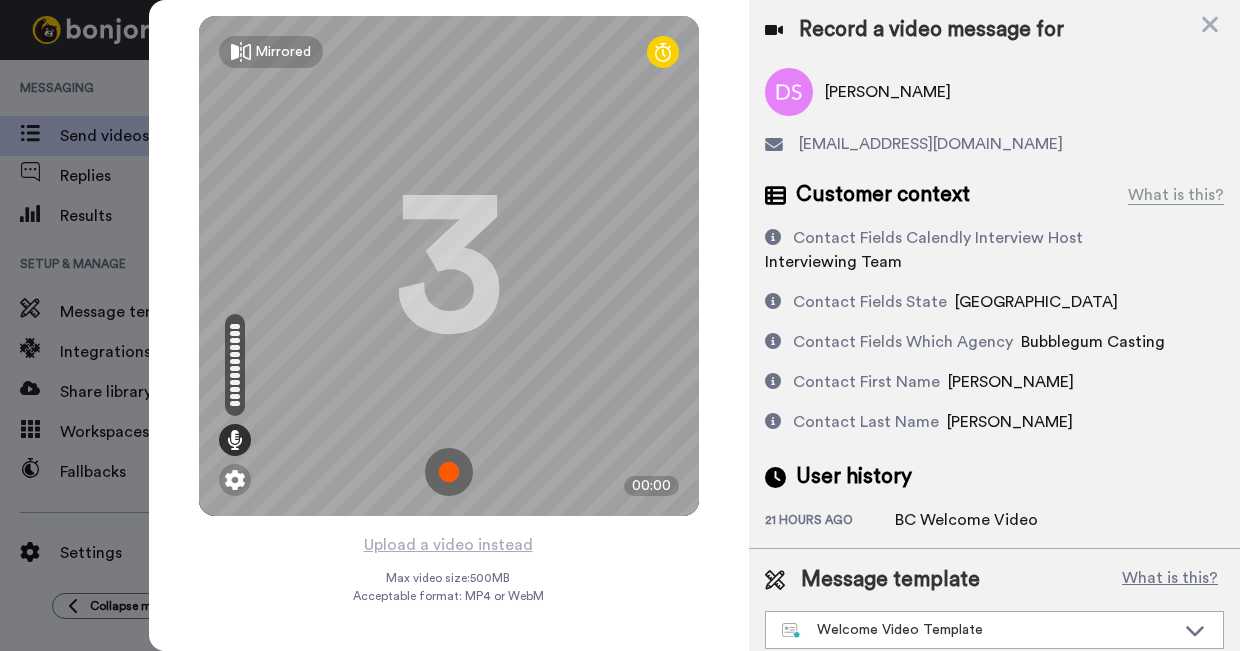 click at bounding box center [449, 472] 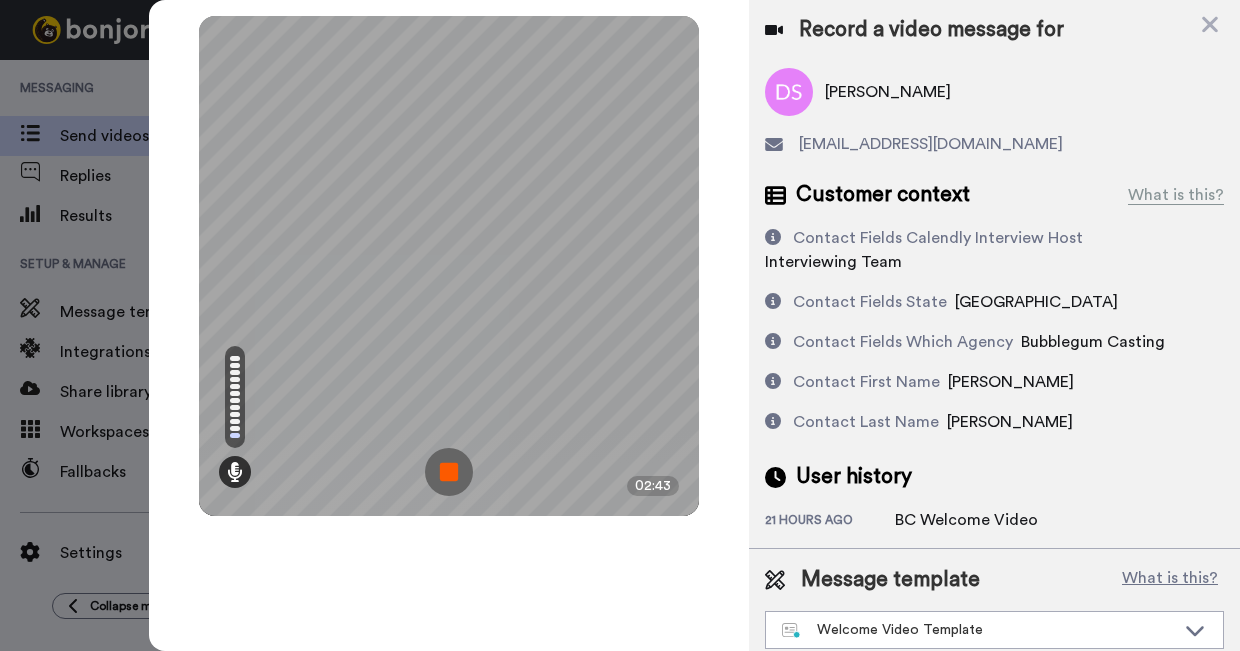 click at bounding box center [449, 472] 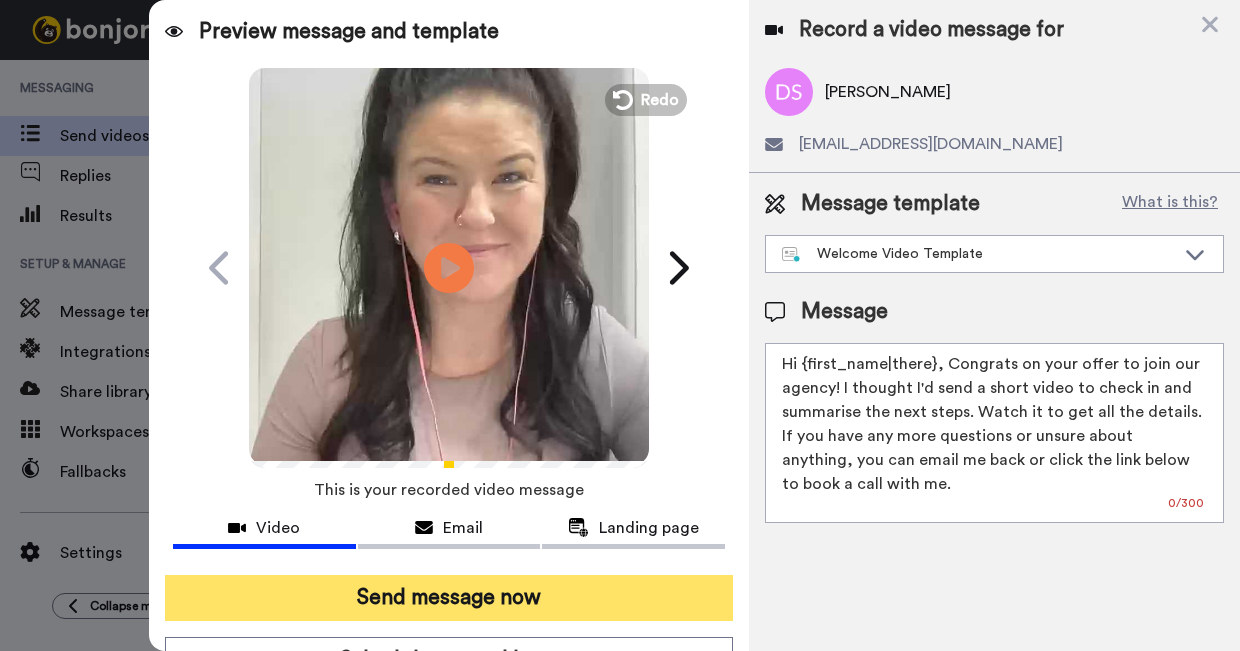 click on "Send message now" at bounding box center (449, 598) 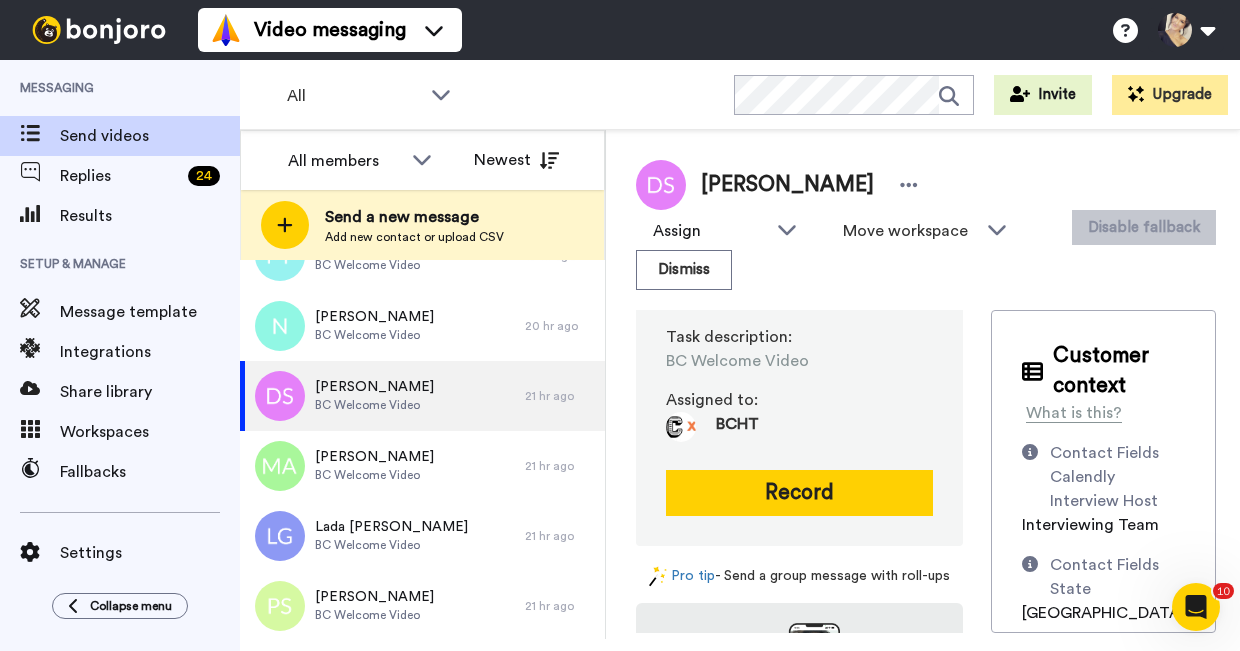 scroll, scrollTop: 0, scrollLeft: 0, axis: both 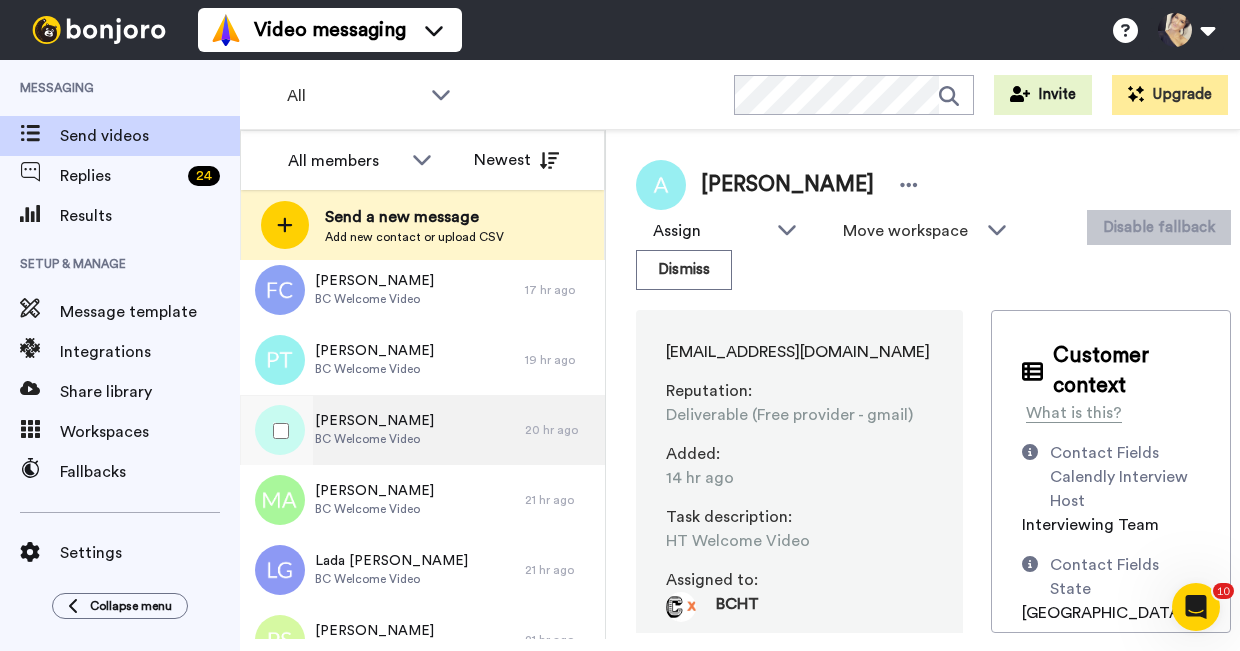 click on "[PERSON_NAME]" at bounding box center (374, 421) 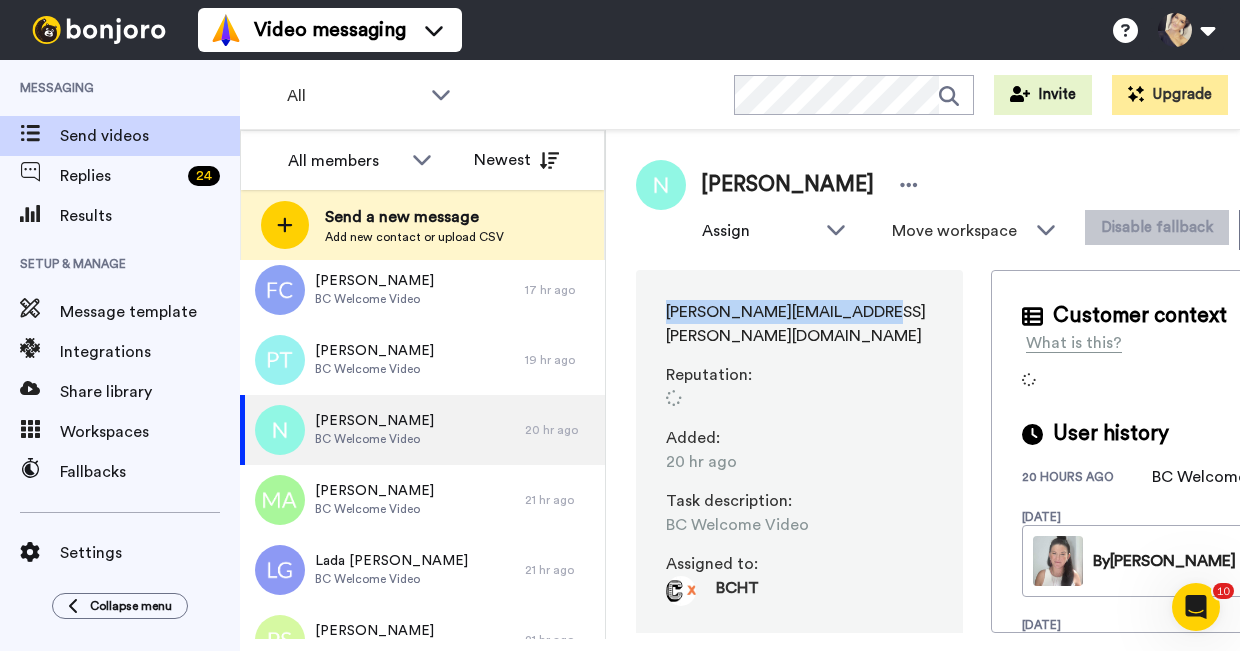 drag, startPoint x: 658, startPoint y: 308, endPoint x: 916, endPoint y: 308, distance: 258 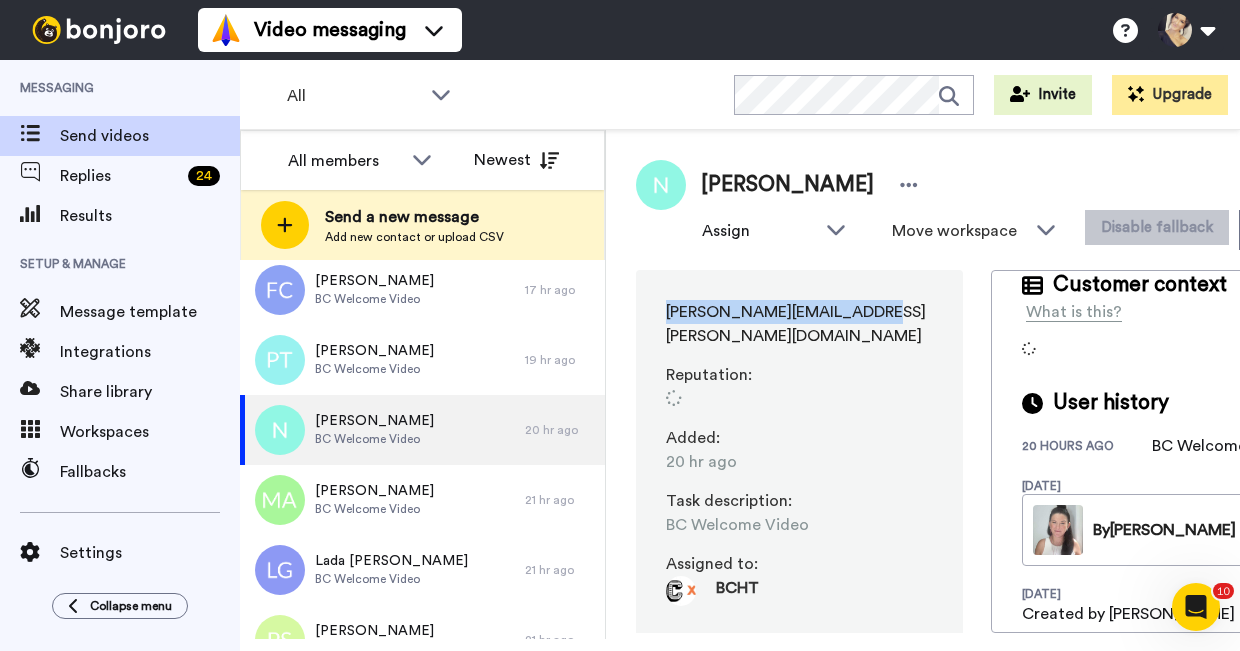 copy on "natalia.nespeca@gmail.com" 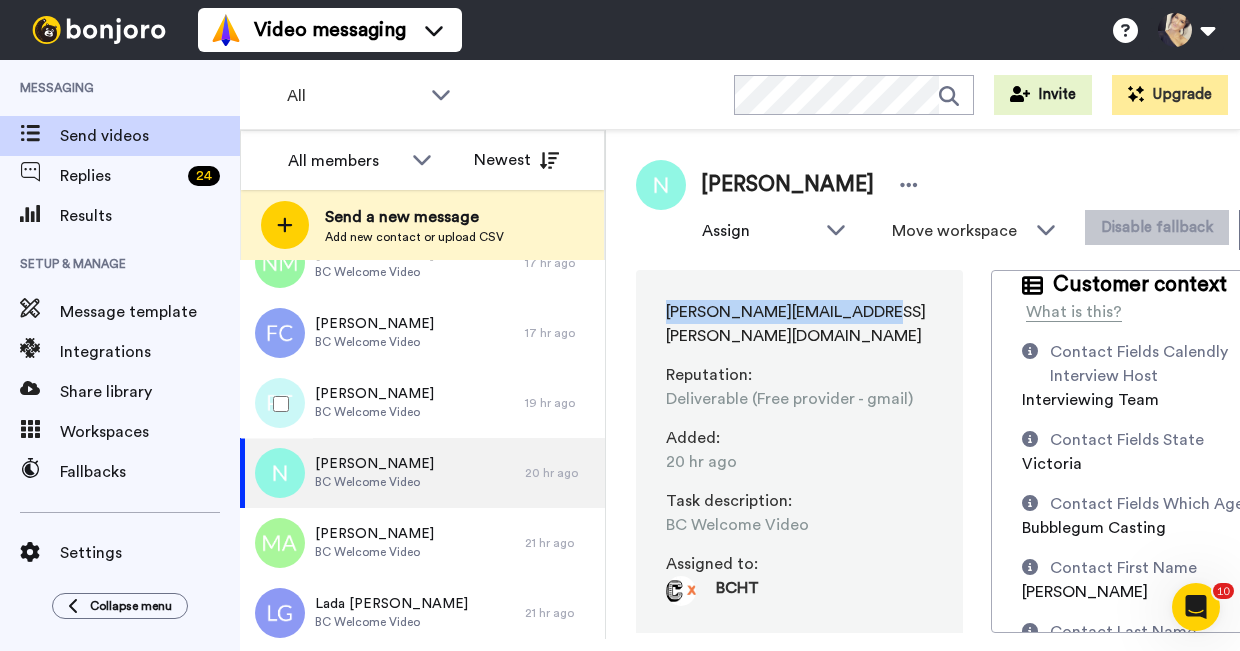 scroll, scrollTop: 766, scrollLeft: 0, axis: vertical 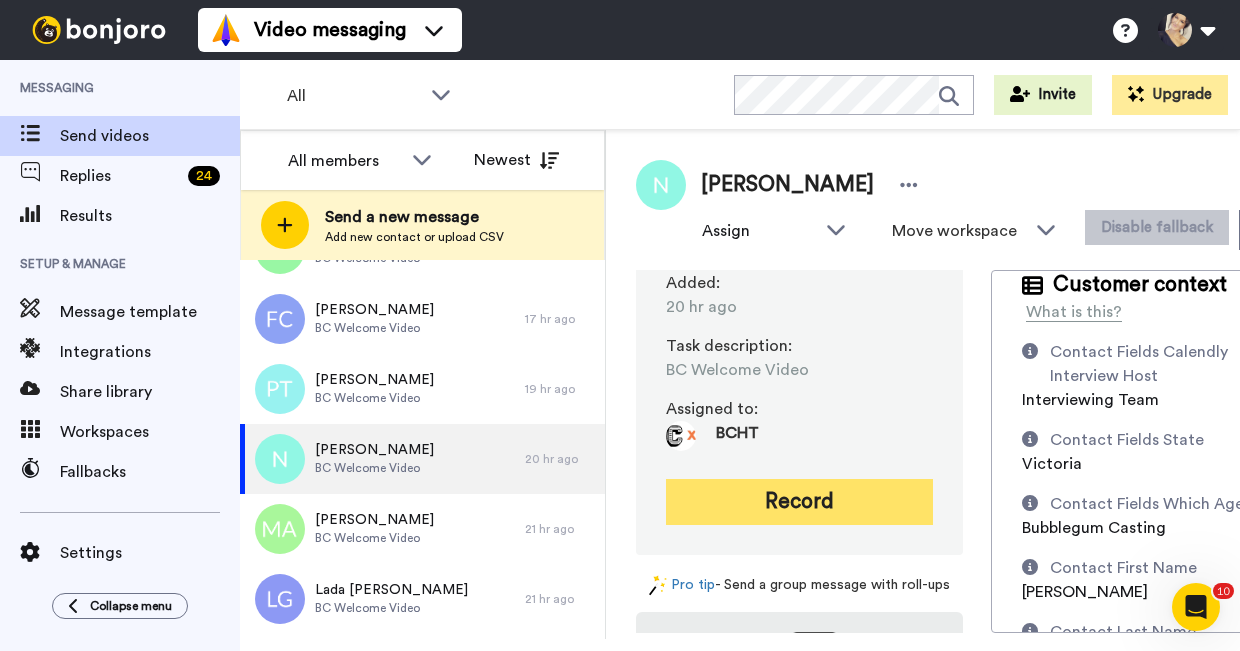 click on "Record" at bounding box center (799, 502) 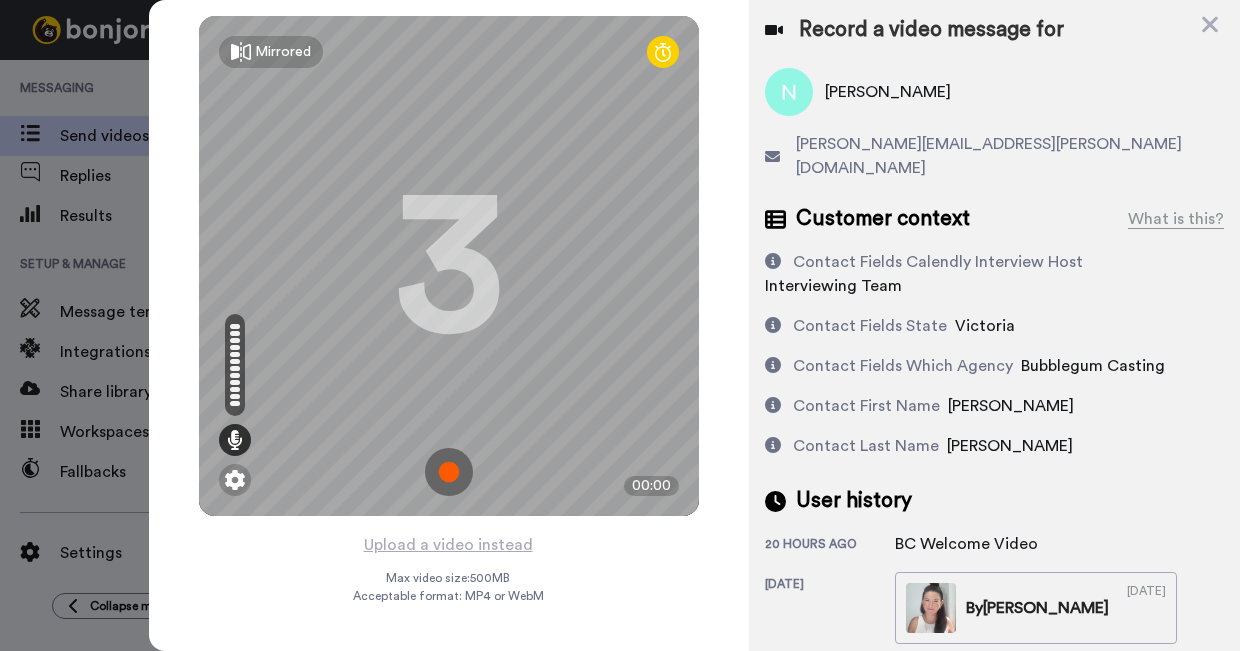 click at bounding box center [449, 472] 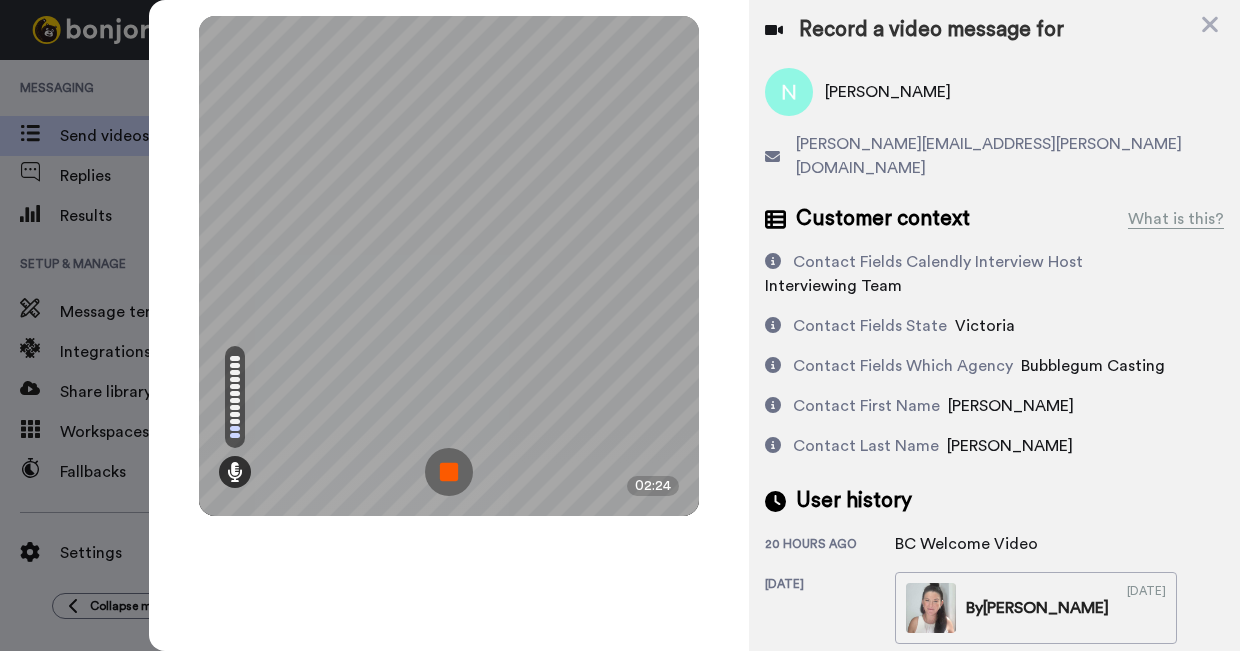 click at bounding box center [449, 472] 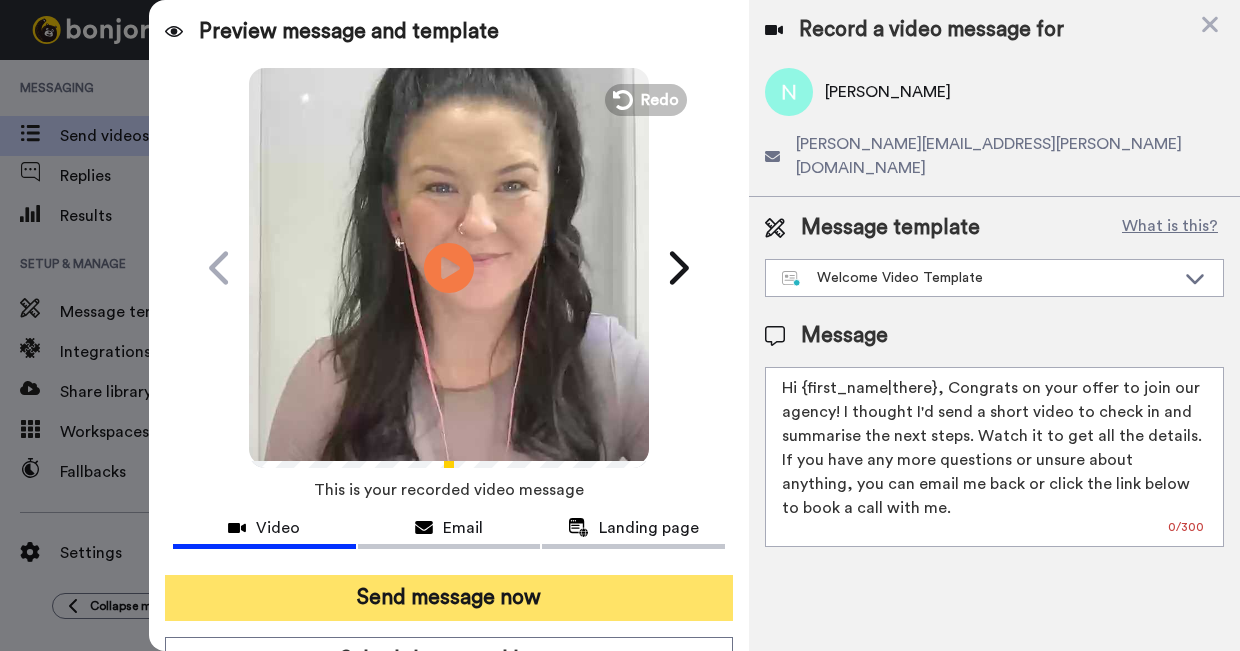 click on "Send message now" at bounding box center (449, 598) 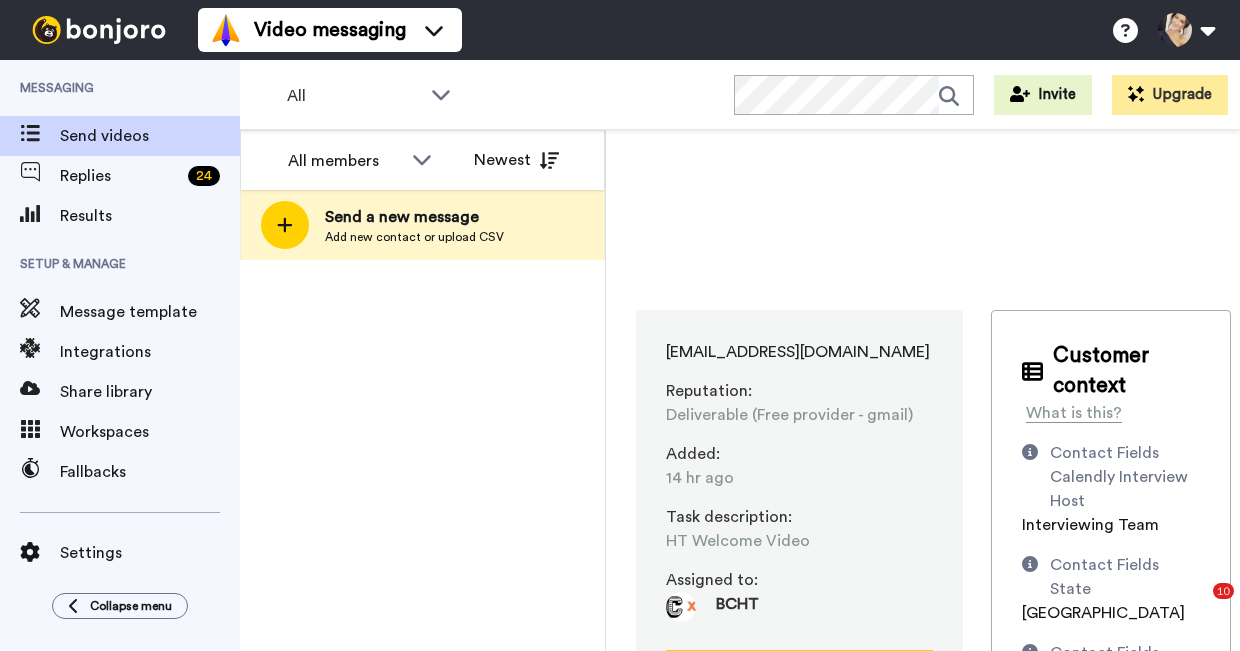 scroll, scrollTop: 0, scrollLeft: 0, axis: both 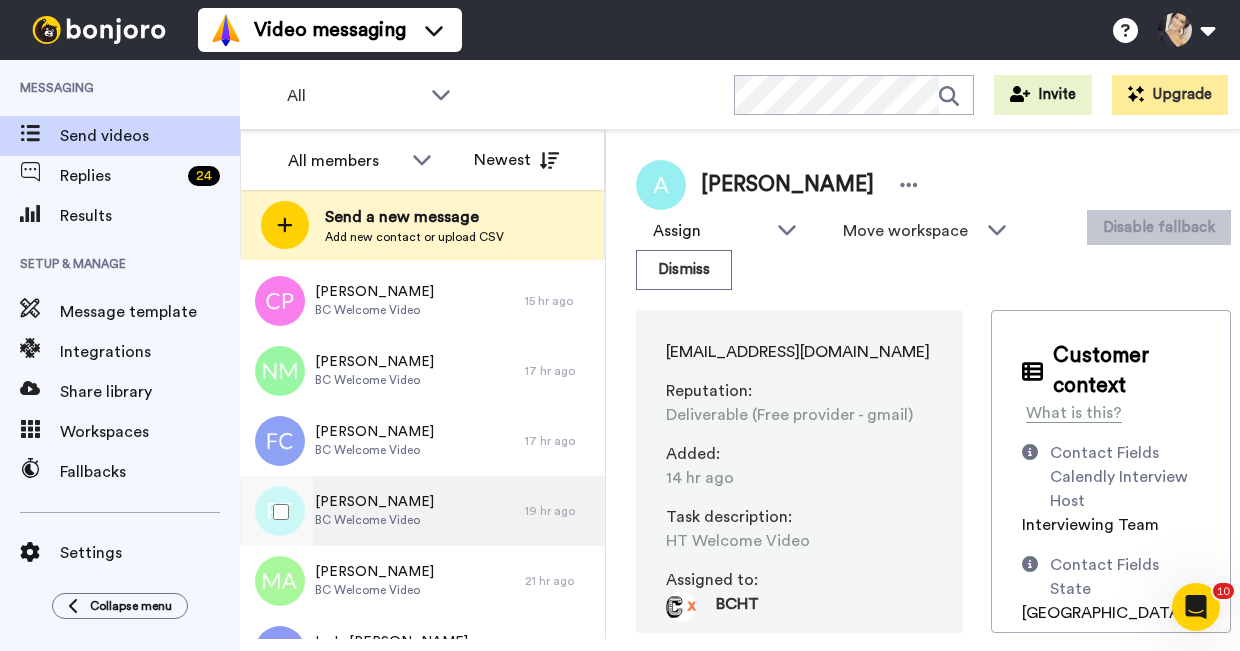 click on "[PERSON_NAME]" at bounding box center (374, 502) 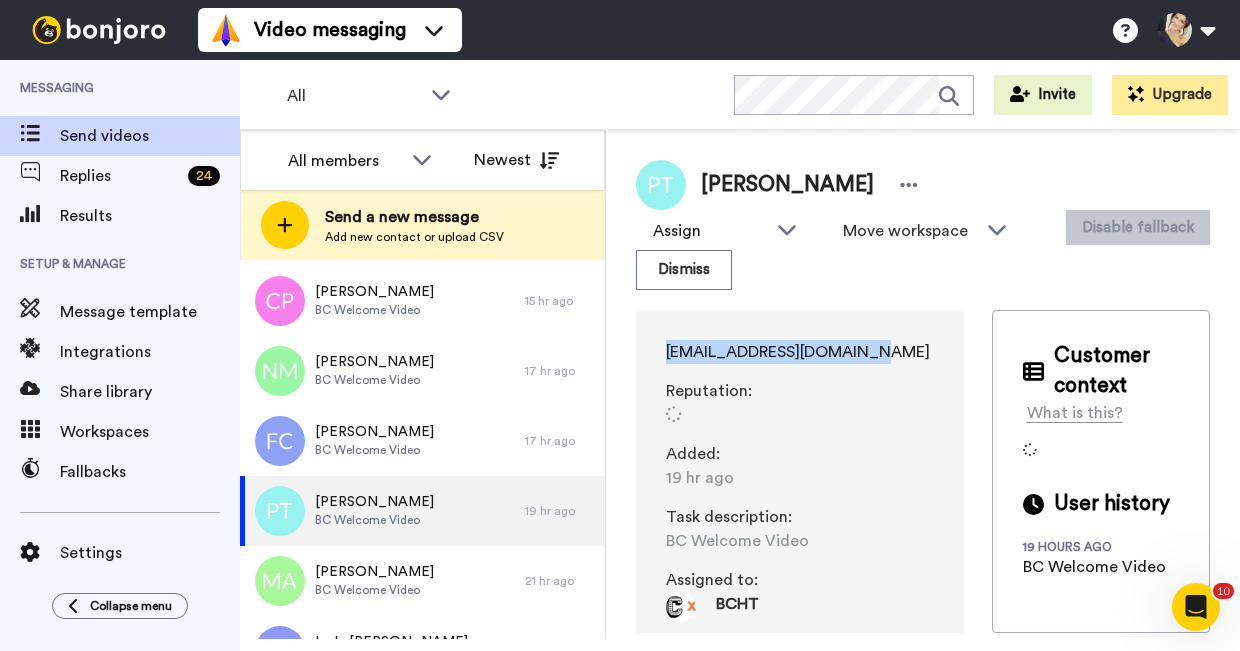 drag, startPoint x: 655, startPoint y: 349, endPoint x: 922, endPoint y: 348, distance: 267.00186 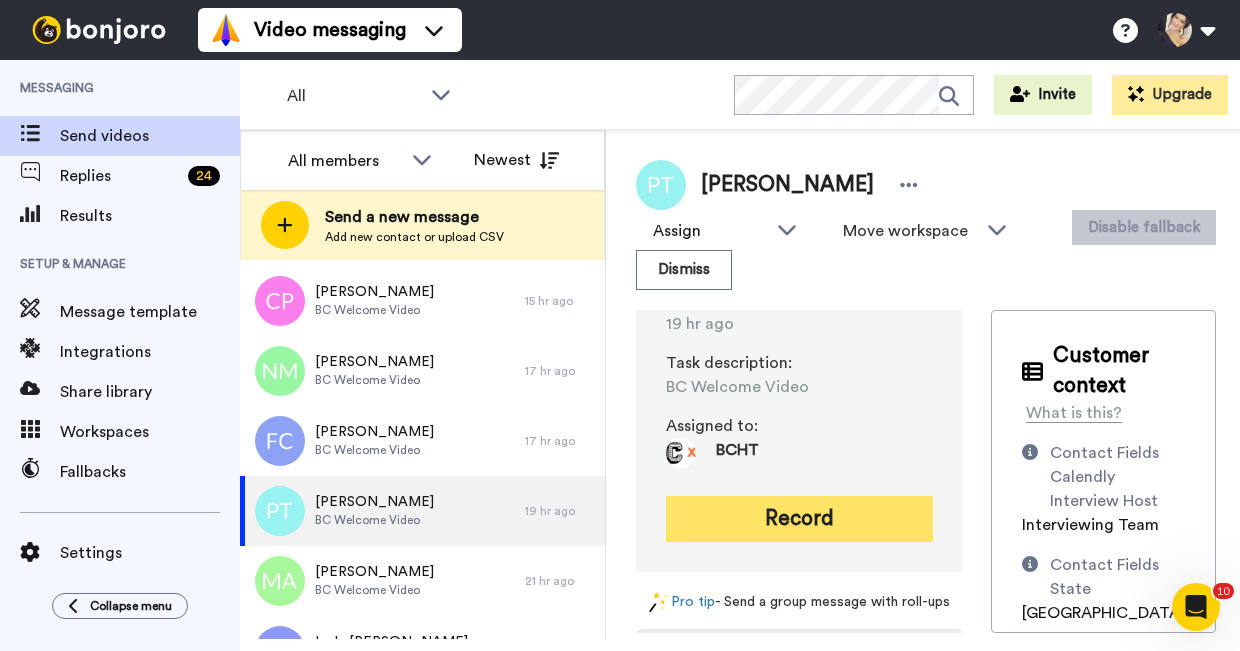 scroll, scrollTop: 155, scrollLeft: 0, axis: vertical 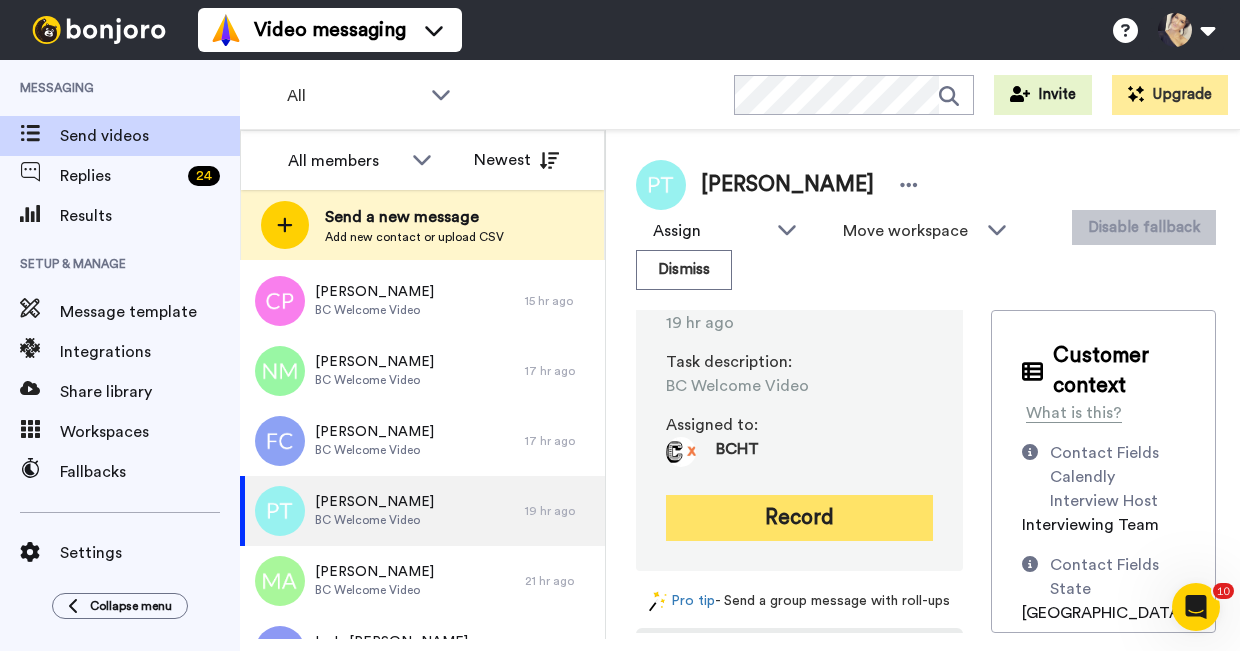 click on "Record" at bounding box center (799, 518) 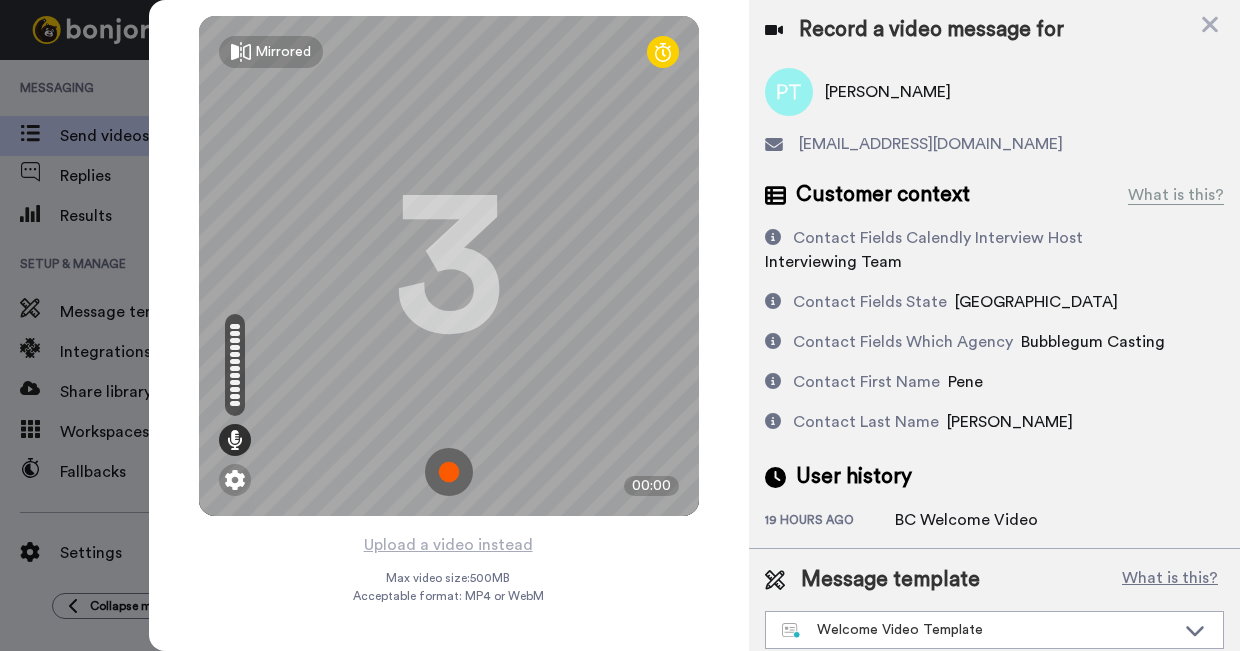 click at bounding box center [449, 472] 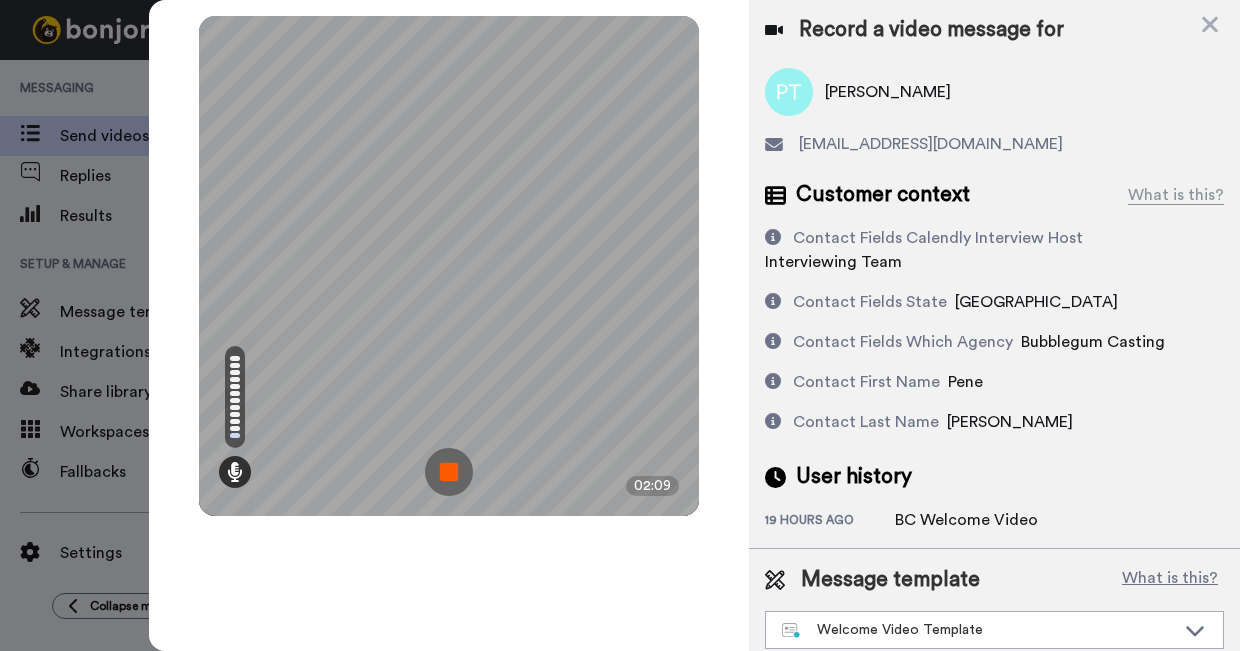 click at bounding box center [449, 472] 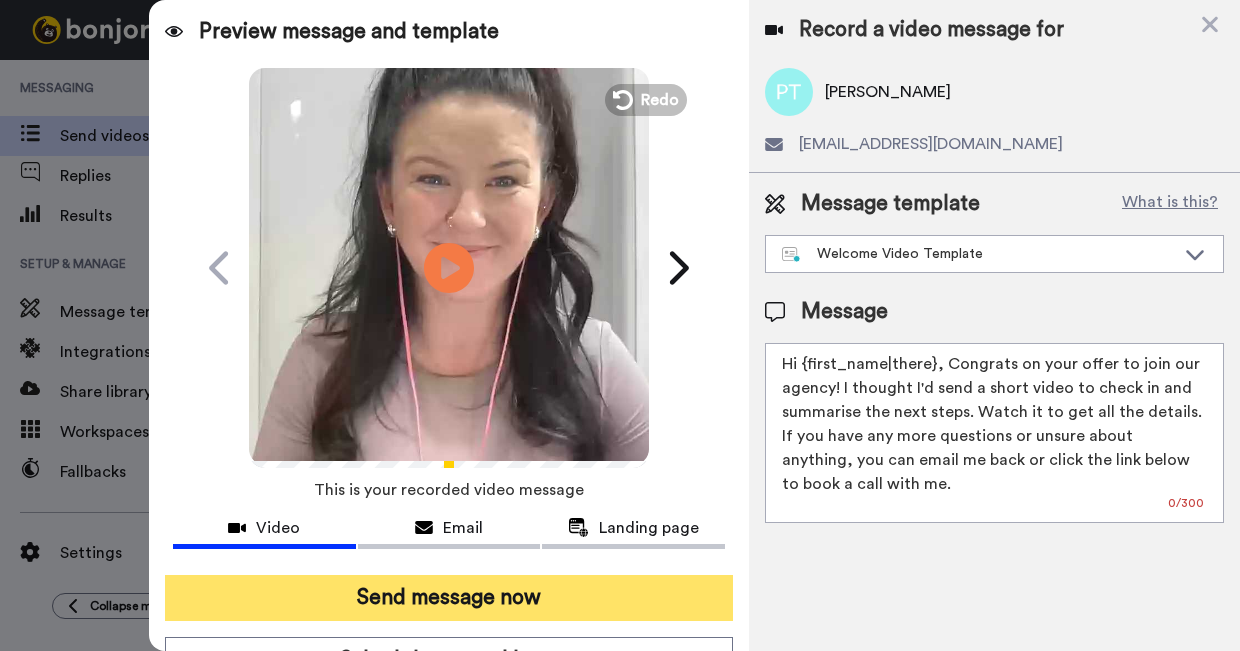 click on "Send message now" at bounding box center (449, 598) 